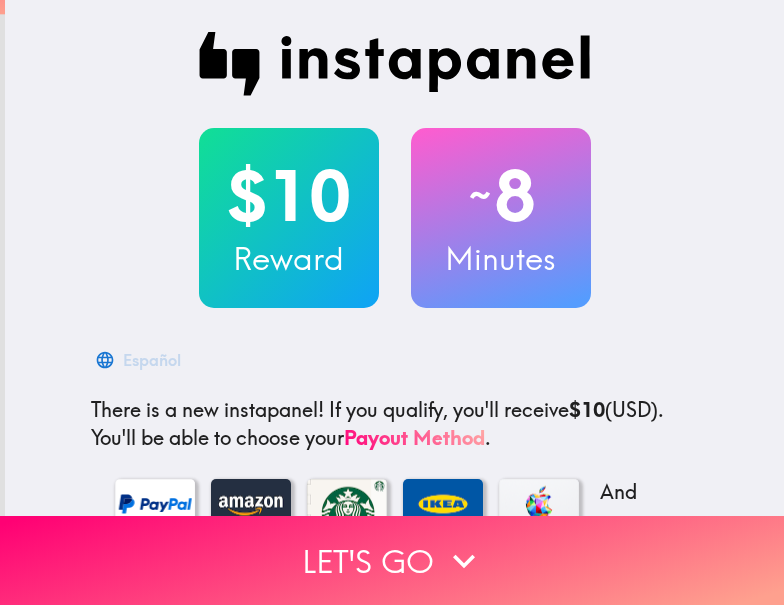 scroll, scrollTop: 0, scrollLeft: 0, axis: both 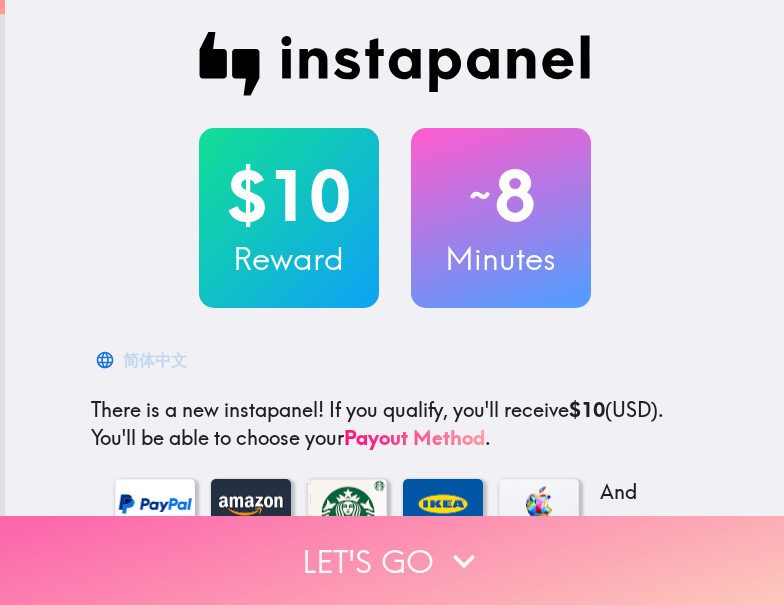 click on "Let's go" at bounding box center [392, 560] 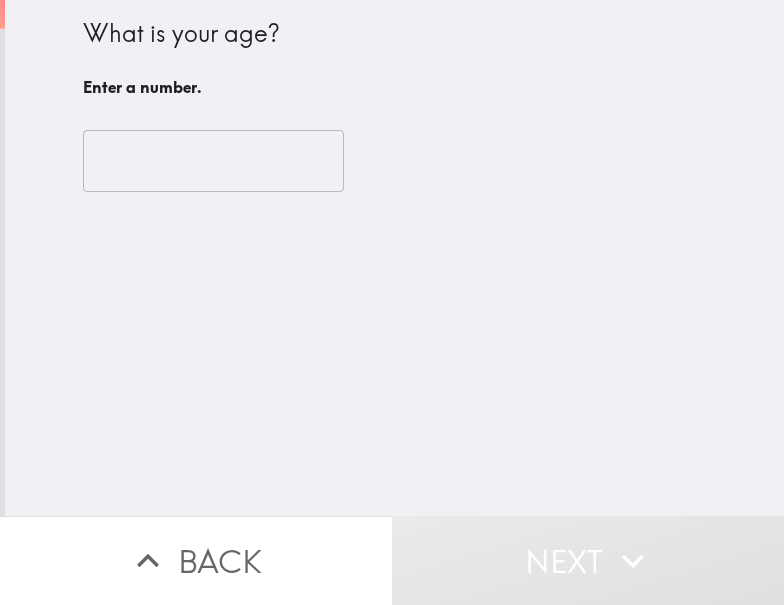 click at bounding box center (213, 161) 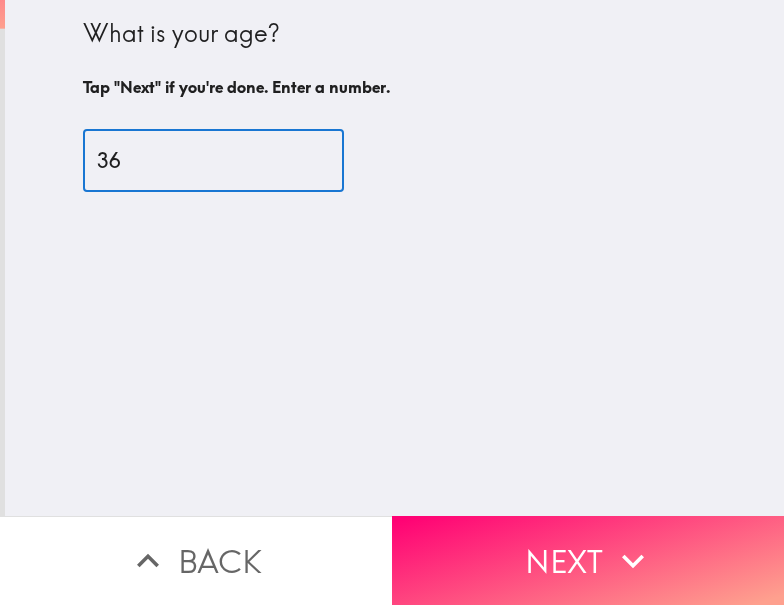 type on "36" 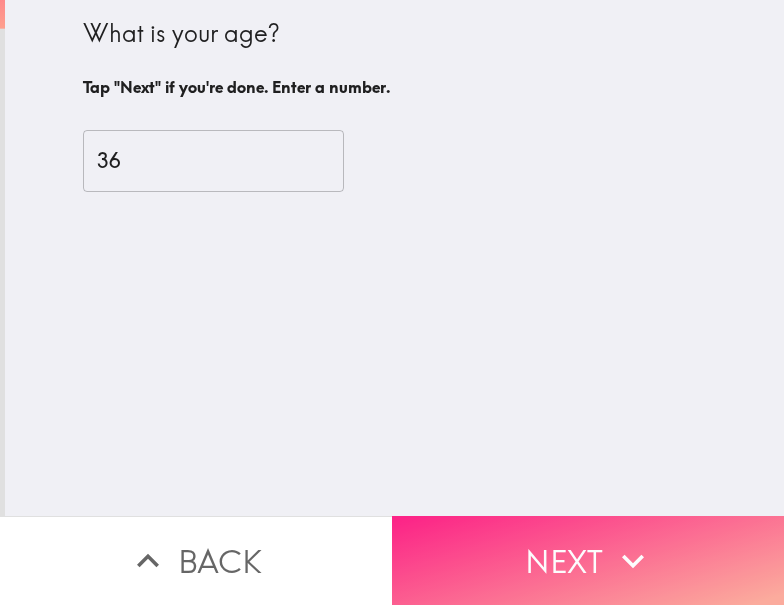 click on "Next" at bounding box center (588, 560) 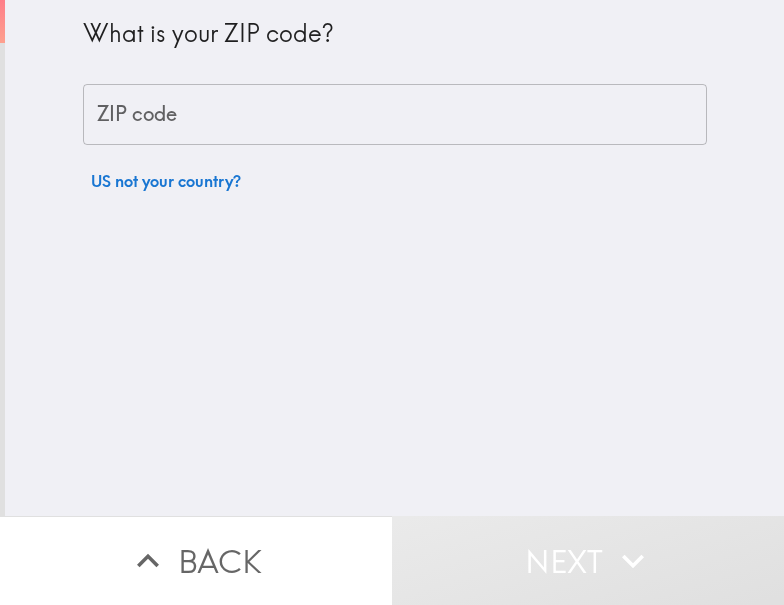 click on "ZIP code" at bounding box center [395, 115] 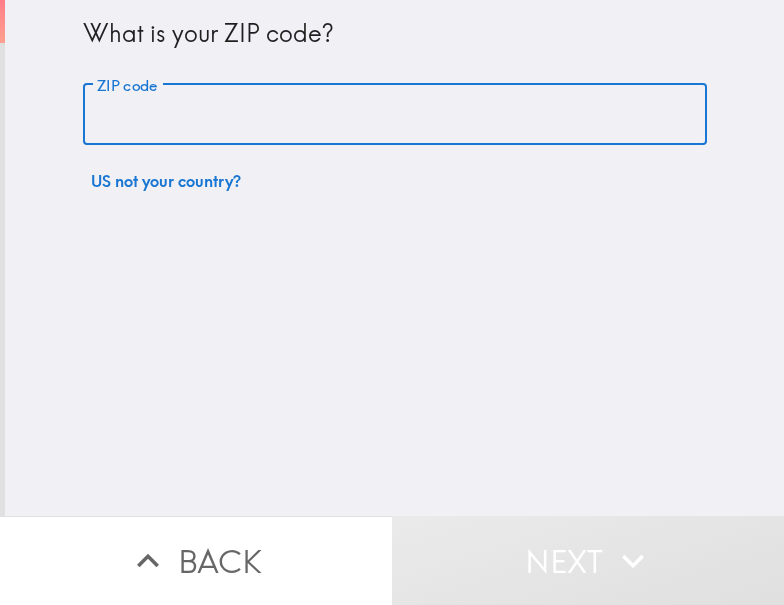 paste on "周边邮编 ZIP	所属地区 / 城镇 [POSTAL_CODE]	位于[CITY]的北部区域 [POSTAL_CODE]	位于[CITY]的南部区域 [POSTAL_CODE]	Hollis 区 [POSTAL_CODE]	Bellerose 区 [POSTAL_CODE]" 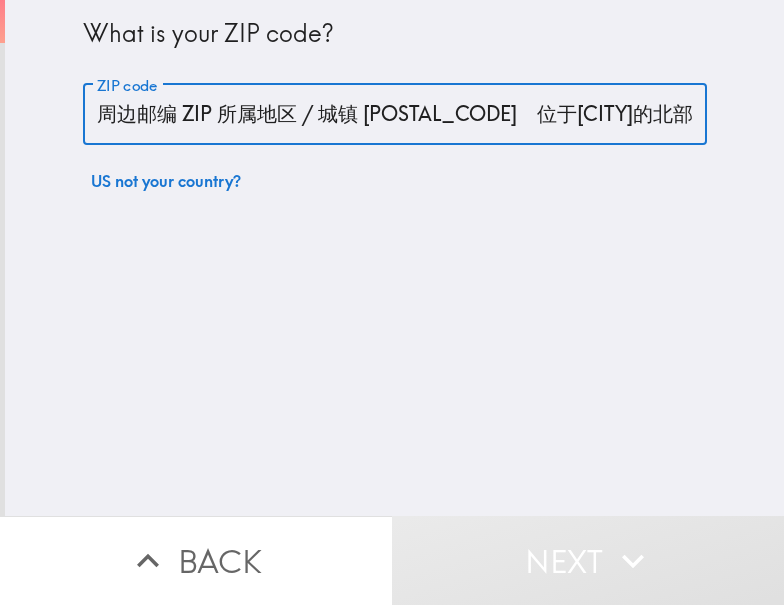 scroll, scrollTop: 0, scrollLeft: 700, axis: horizontal 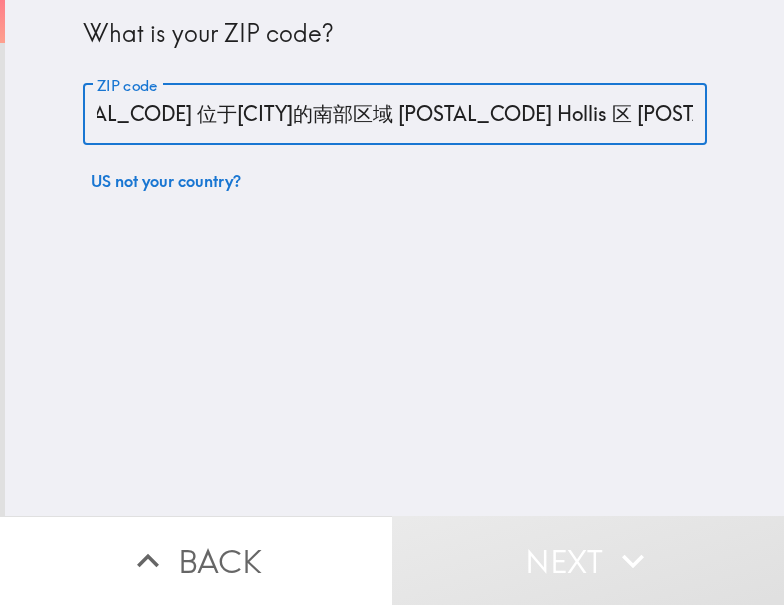 click on "周边邮编 ZIP	所属地区 / 城镇 [POSTAL_CODE]	位于[CITY]的北部区域 [POSTAL_CODE]	位于[CITY]的南部区域 [POSTAL_CODE]	Hollis 区 [POSTAL_CODE]	Bellerose 区 [POSTAL_CODE]" at bounding box center [395, 115] 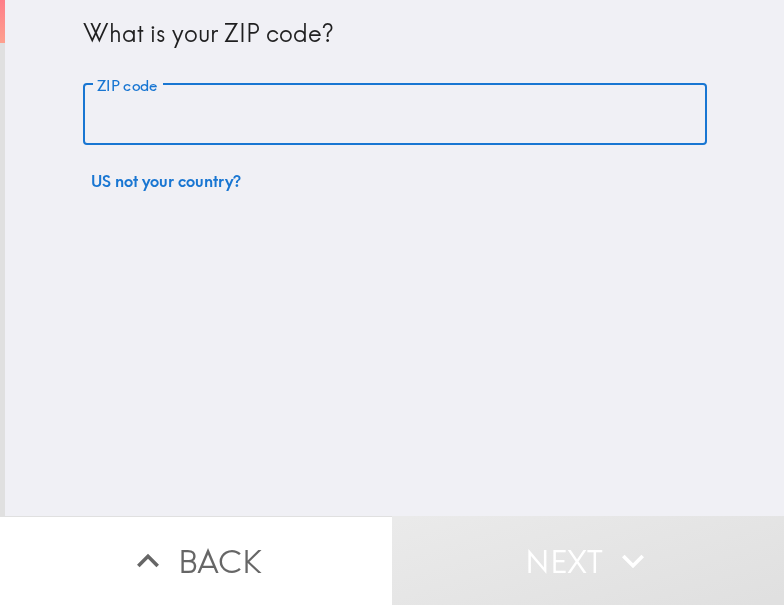 scroll, scrollTop: 0, scrollLeft: 0, axis: both 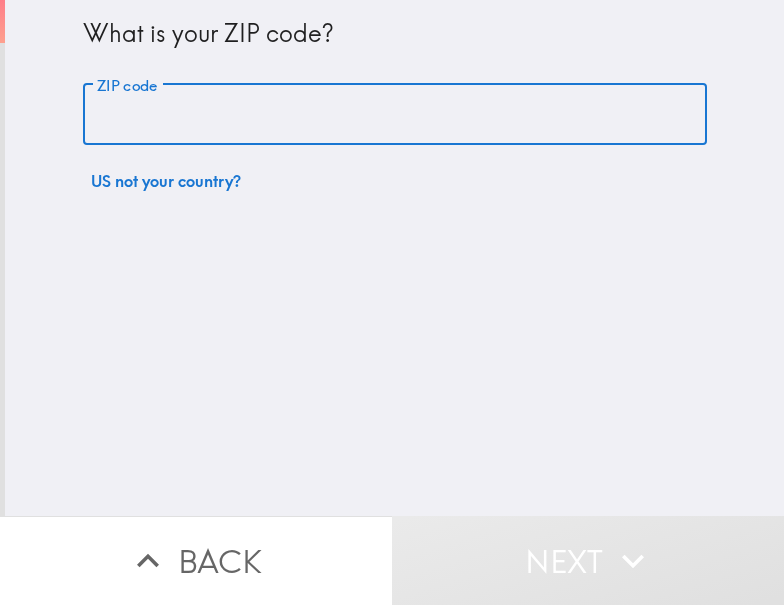 click on "ZIP code" at bounding box center (395, 115) 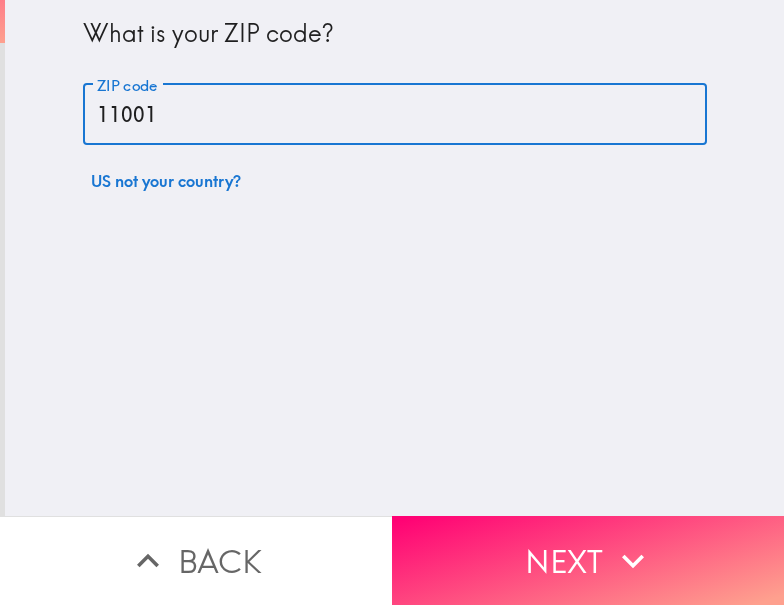 type on "11001" 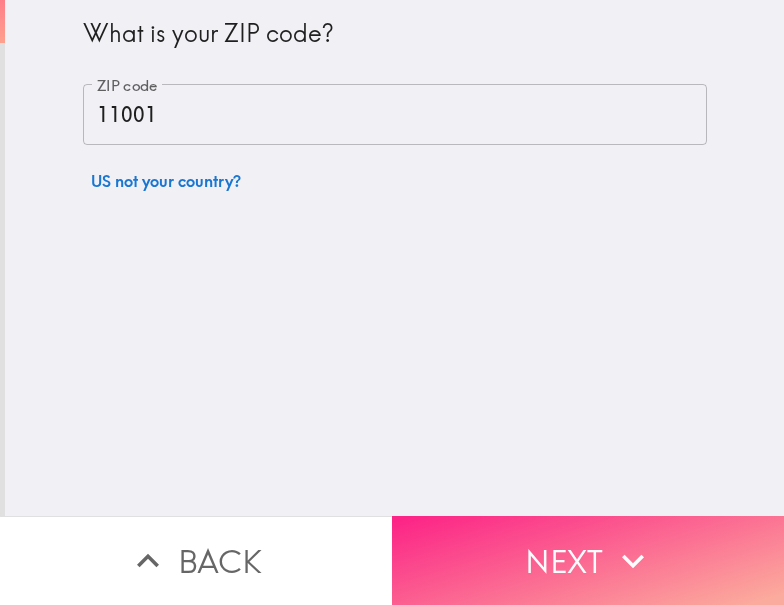 click on "Next" at bounding box center (588, 560) 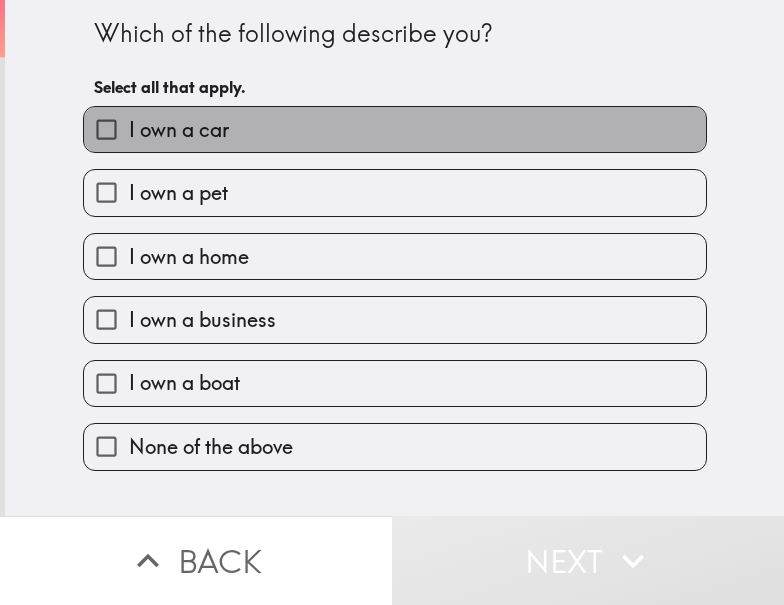 click on "I own a car" at bounding box center (395, 129) 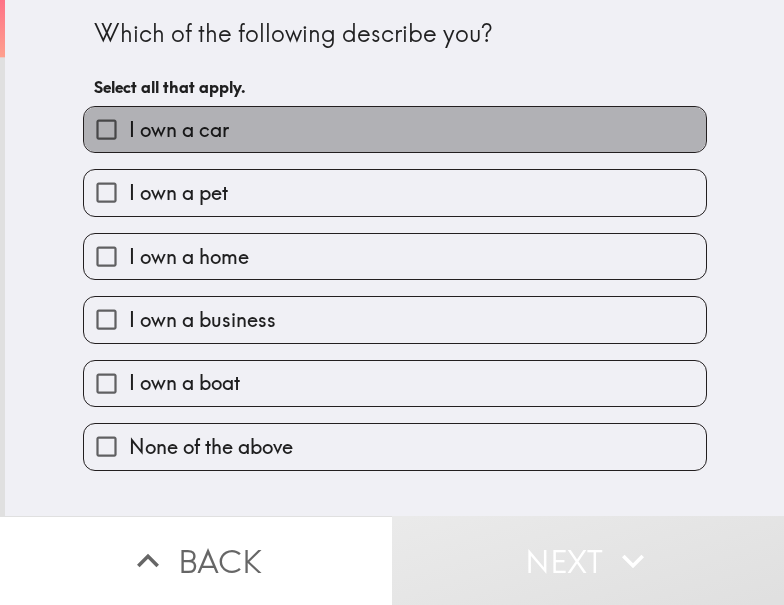 checkbox on "true" 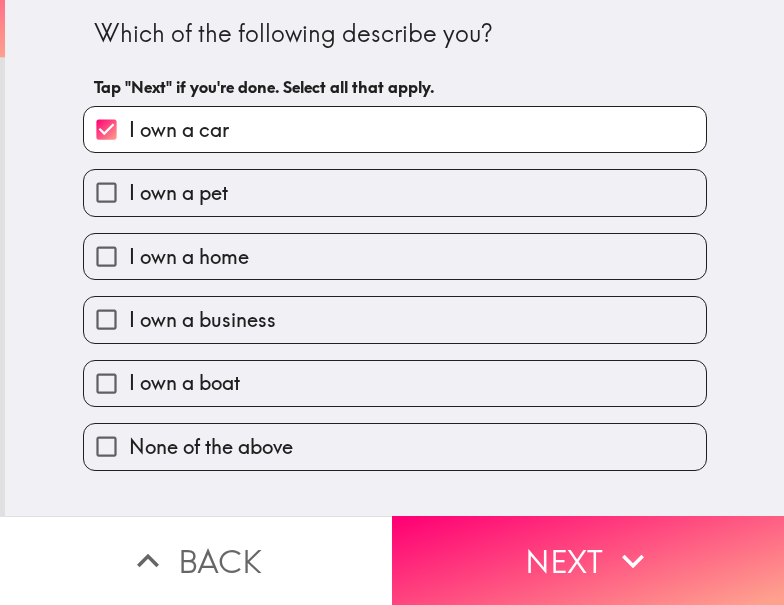 click on "I own a home" at bounding box center (395, 256) 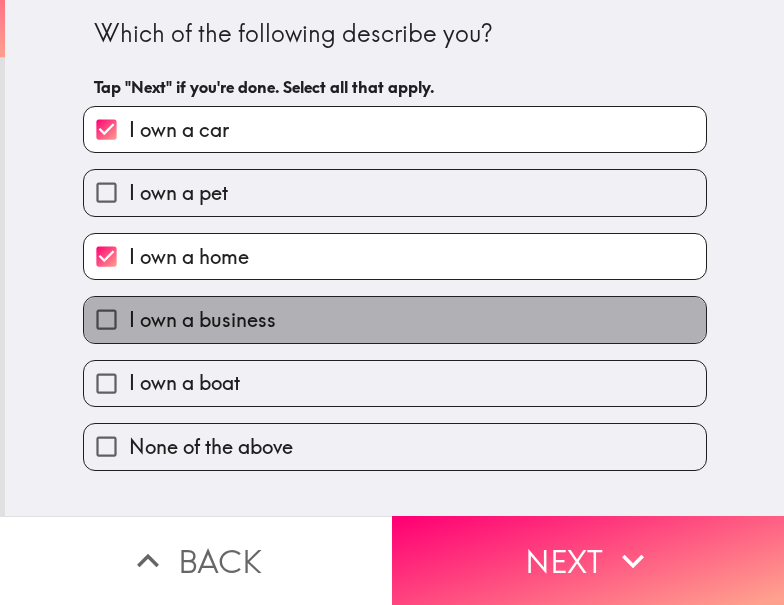click on "I own a business" at bounding box center [395, 319] 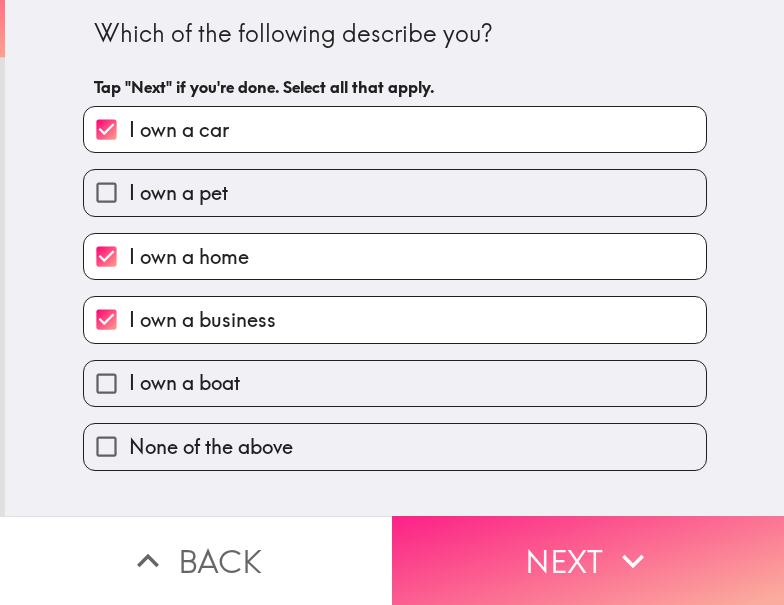 click on "Next" at bounding box center [588, 560] 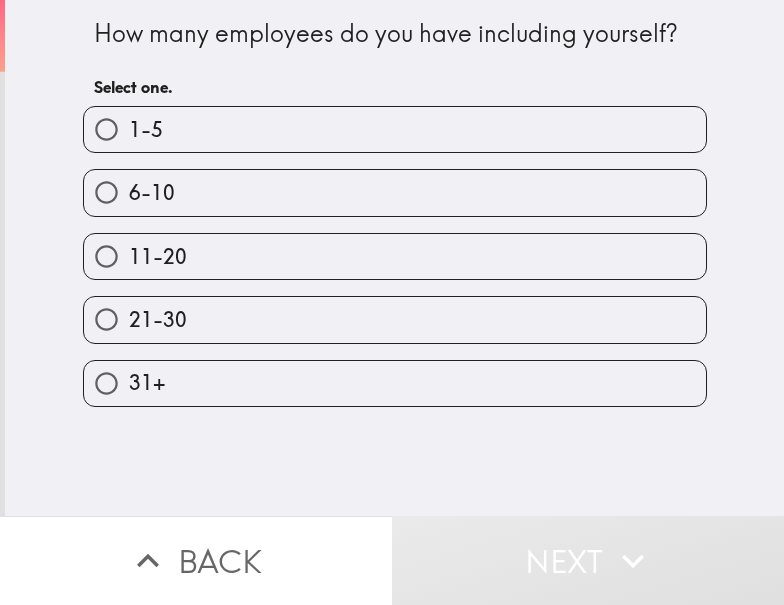 click on "21-30" at bounding box center (395, 319) 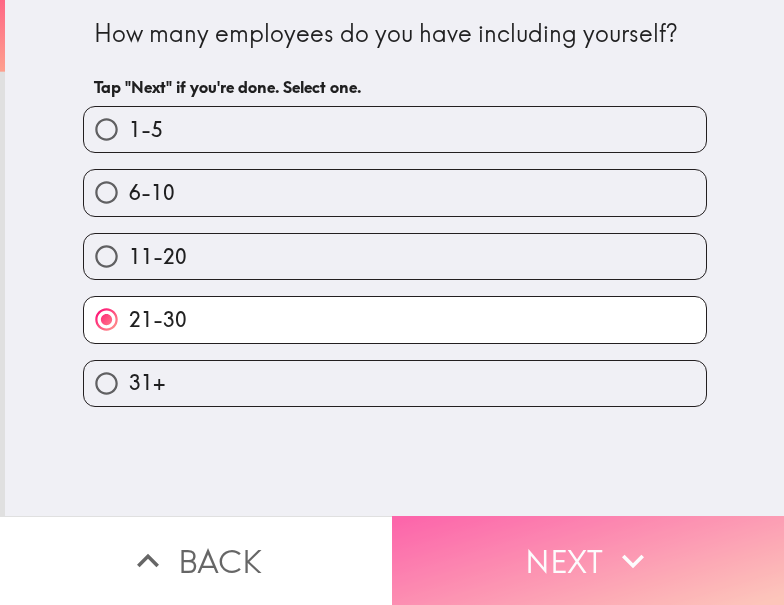 click on "Next" at bounding box center [588, 560] 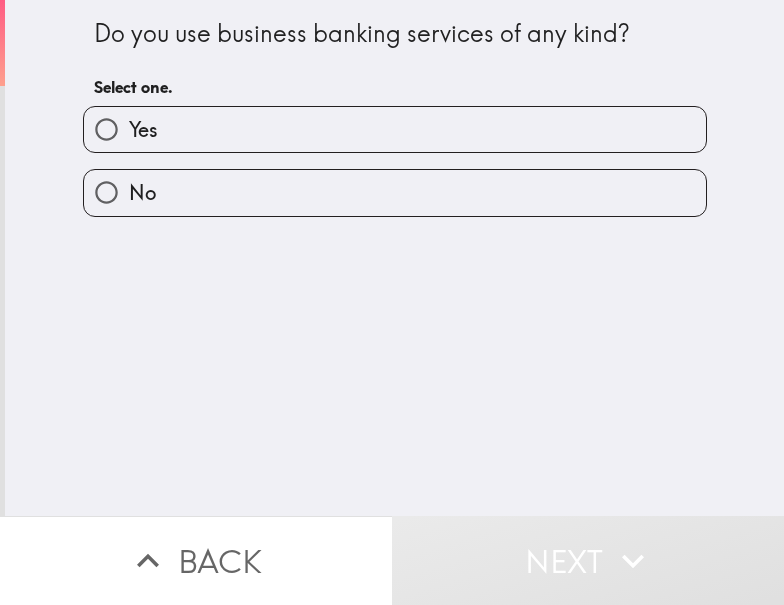 click on "Yes" at bounding box center [395, 129] 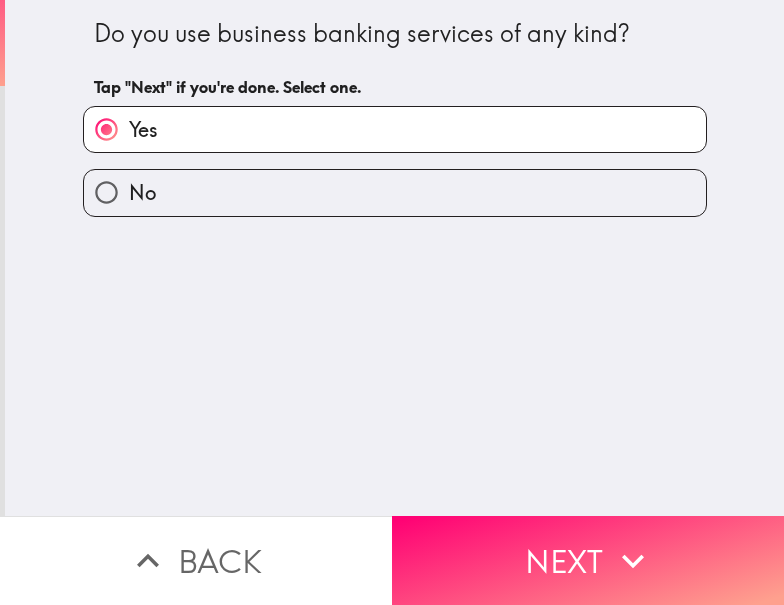 drag, startPoint x: 561, startPoint y: 559, endPoint x: 612, endPoint y: 539, distance: 54.781384 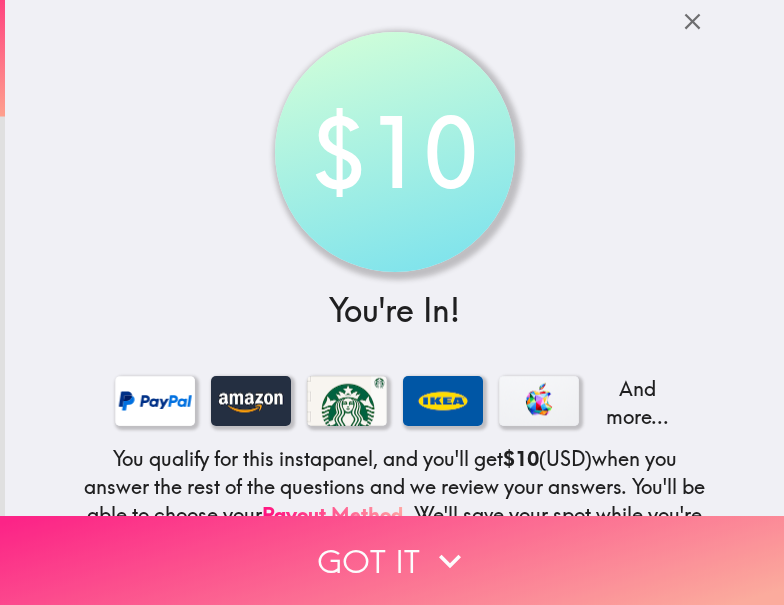 click on "Got it" at bounding box center (392, 560) 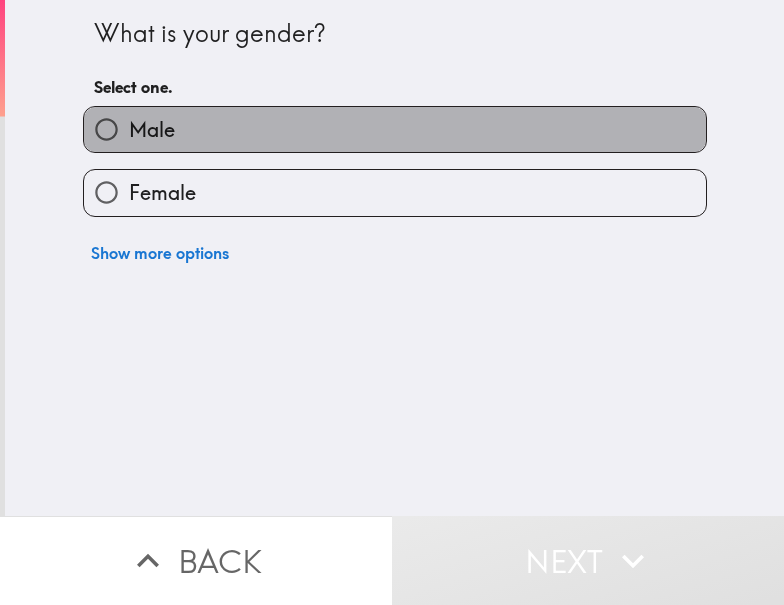 click on "Male" at bounding box center [395, 129] 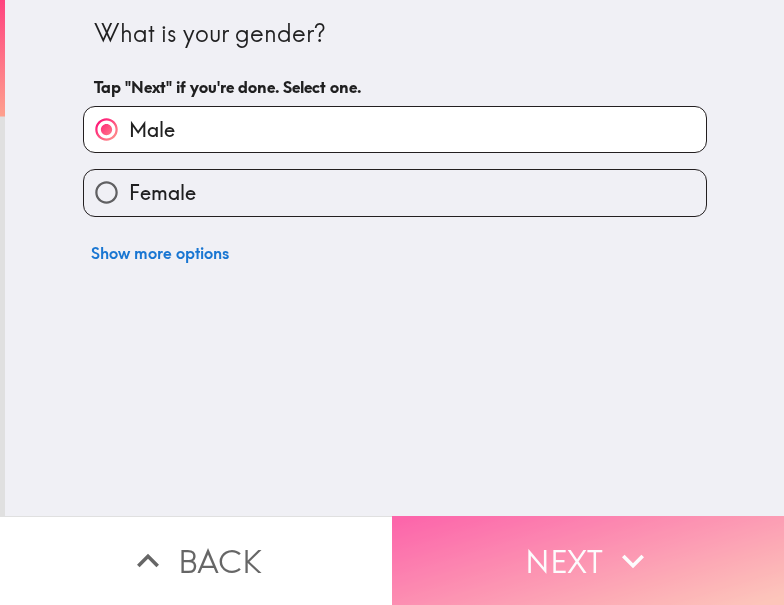click on "Next" at bounding box center [588, 560] 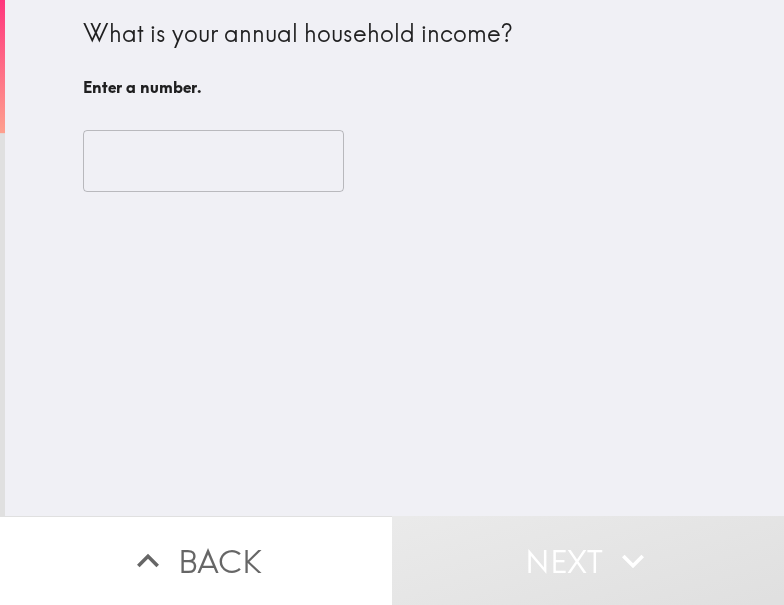 type 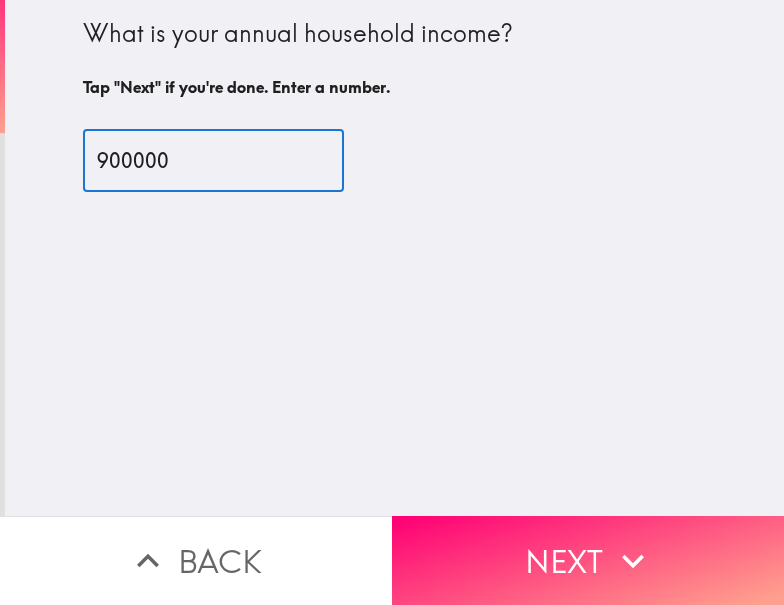 type on "900000" 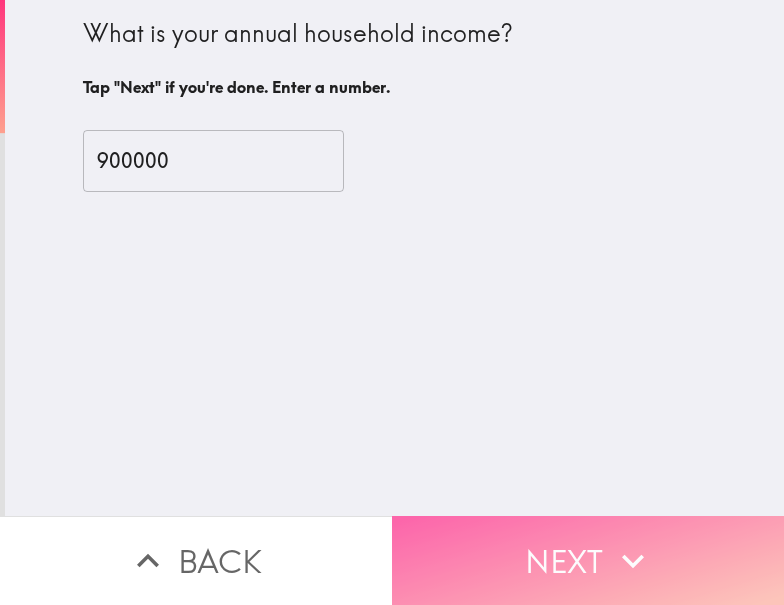 click on "Next" at bounding box center [588, 560] 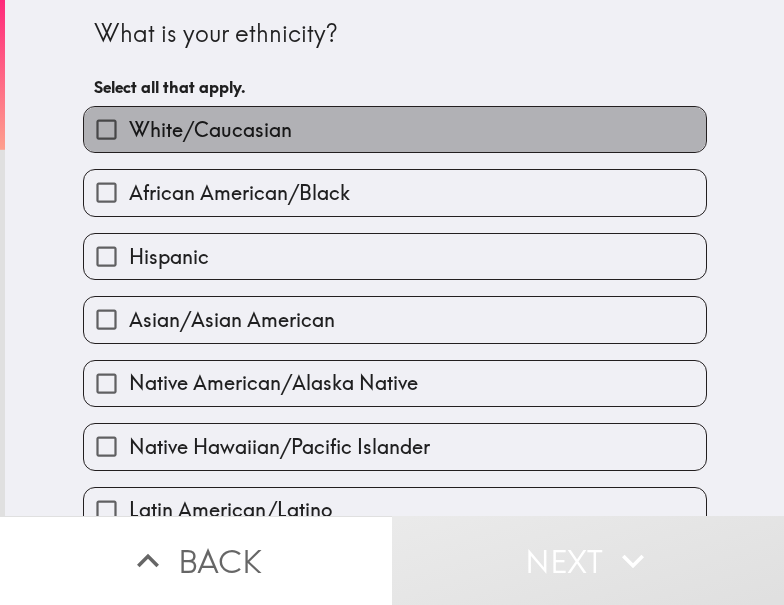 click on "White/Caucasian" at bounding box center (395, 129) 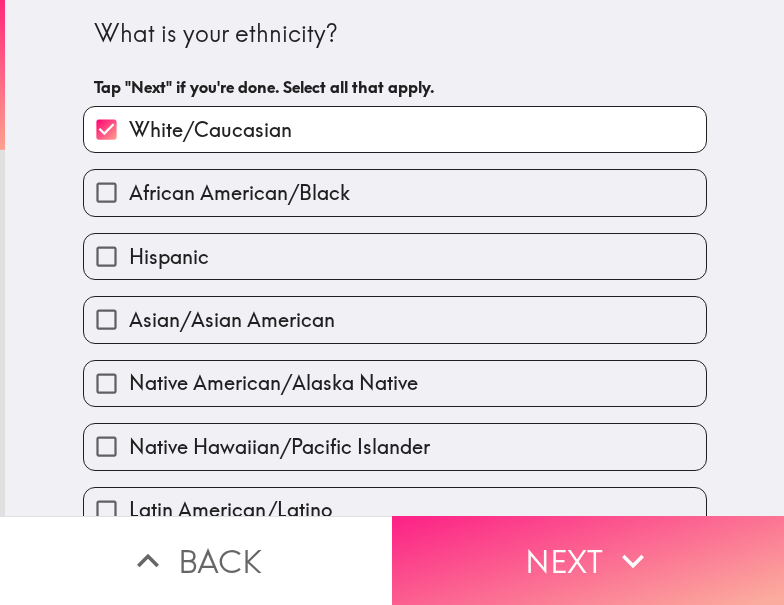 click 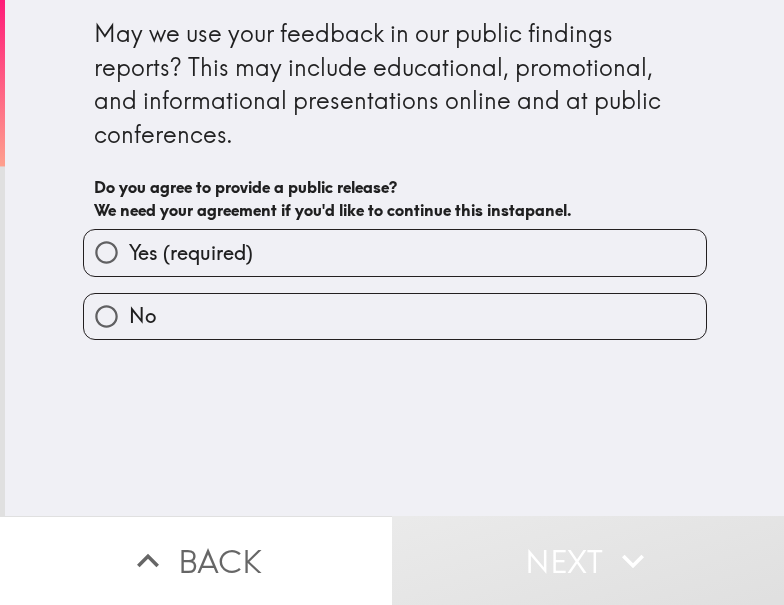 click on "Yes (required)" at bounding box center (395, 252) 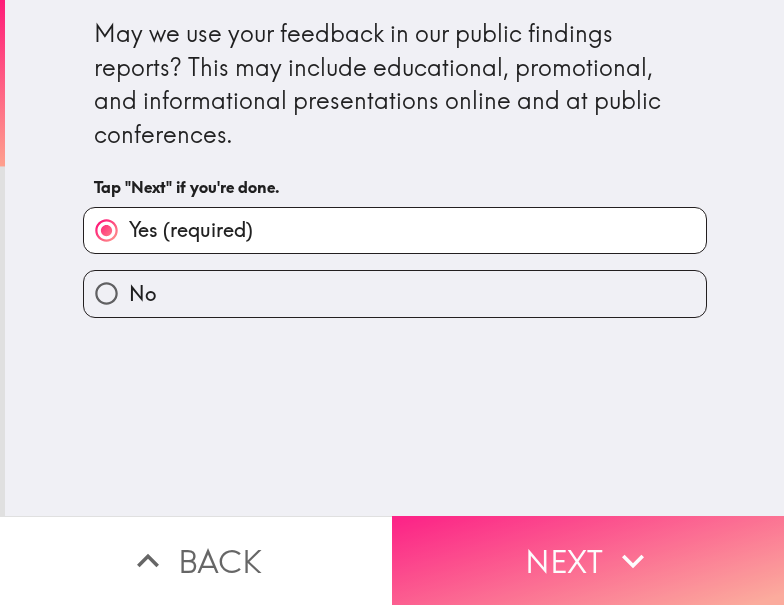 click on "Next" at bounding box center (588, 560) 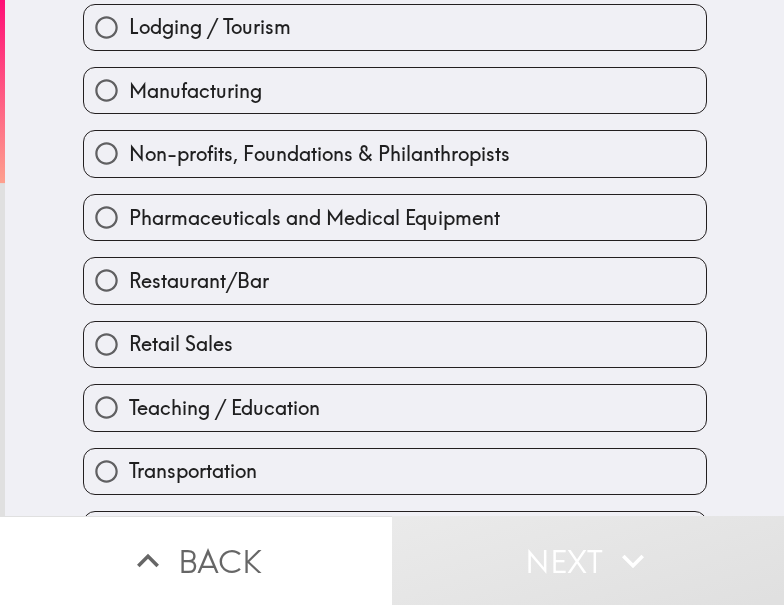 scroll, scrollTop: 859, scrollLeft: 0, axis: vertical 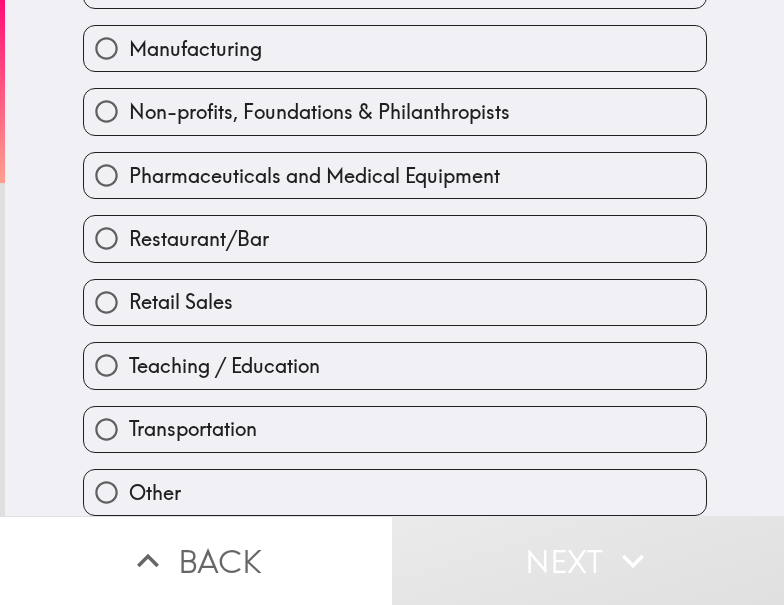 click on "Transportation" at bounding box center (395, 429) 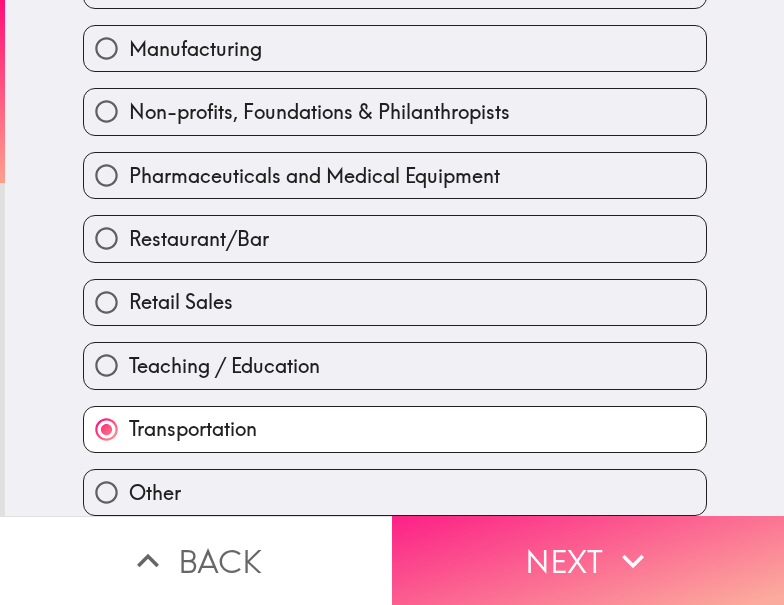click on "Next" at bounding box center (588, 560) 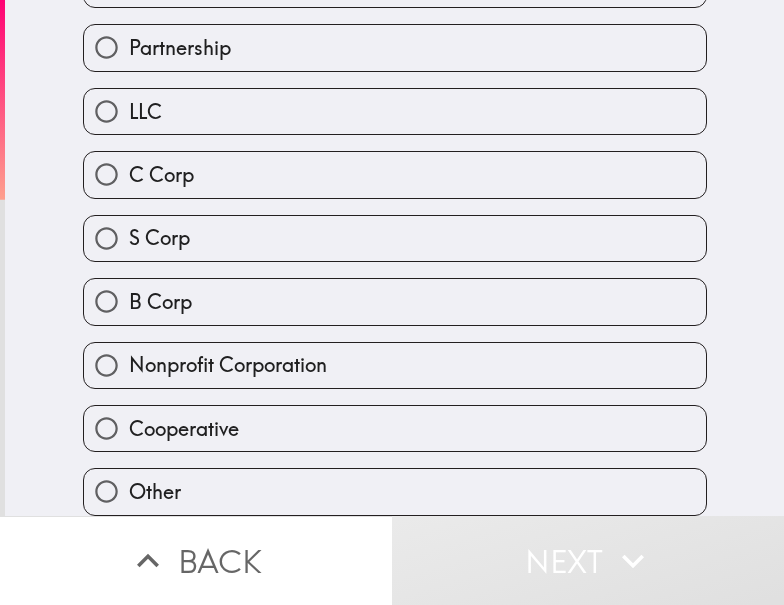scroll, scrollTop: 0, scrollLeft: 0, axis: both 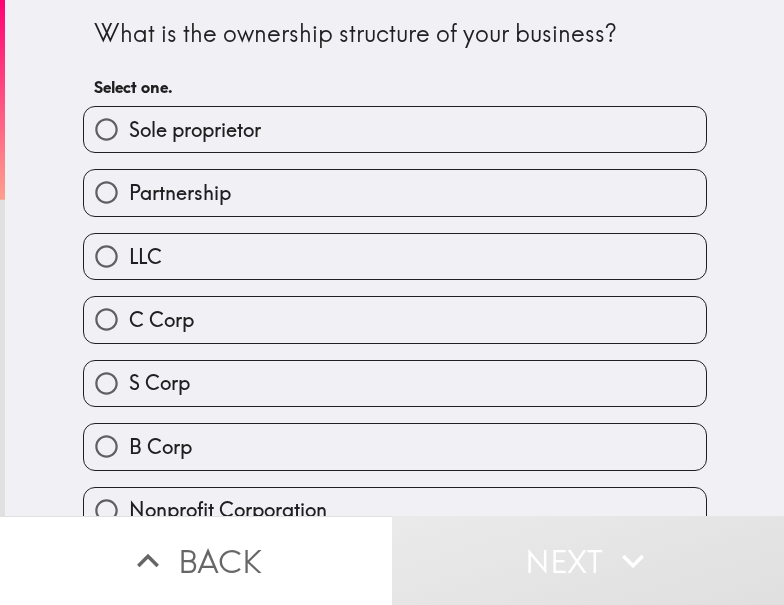 click on "Sole proprietor" at bounding box center [195, 130] 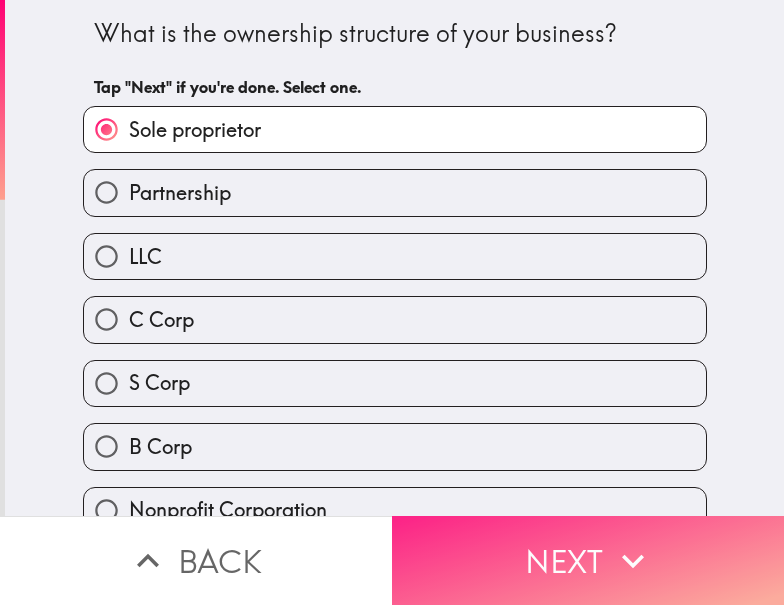 click on "Next" at bounding box center (588, 560) 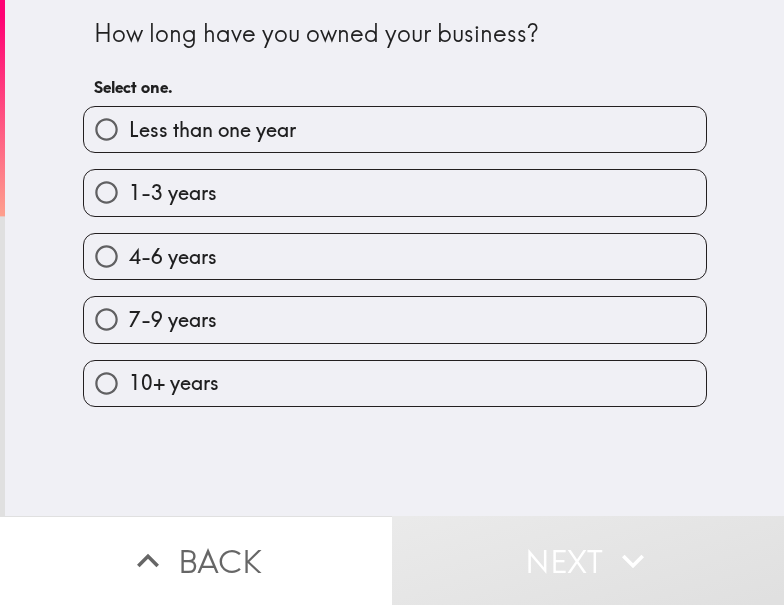click on "4-6 years" at bounding box center (395, 256) 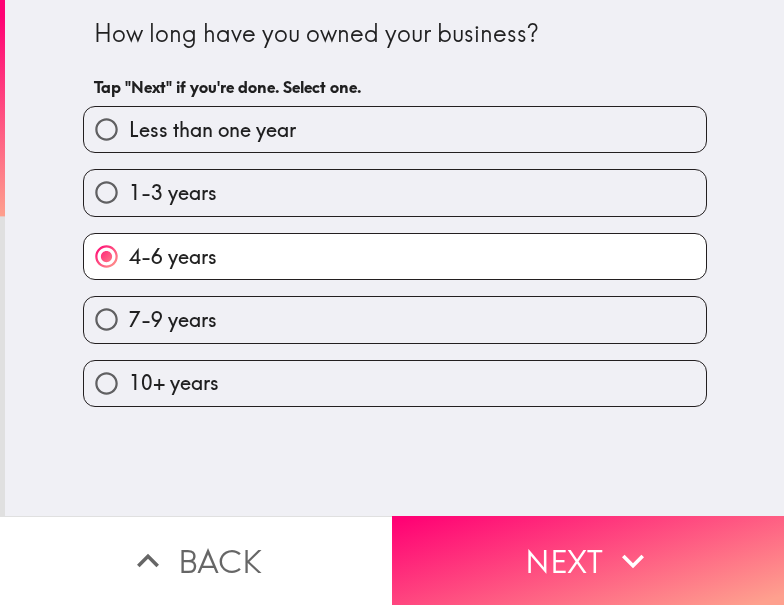 click on "7-9 years" at bounding box center (395, 319) 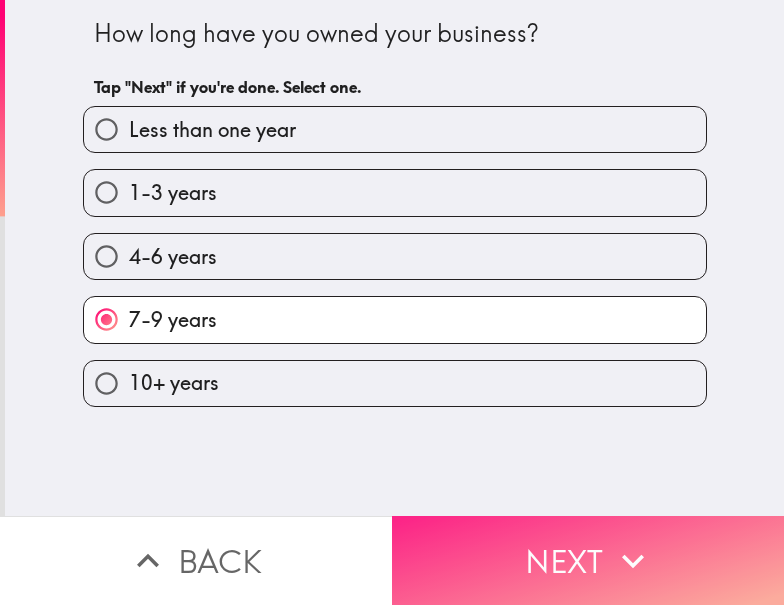 drag, startPoint x: 494, startPoint y: 529, endPoint x: 461, endPoint y: 535, distance: 33.54102 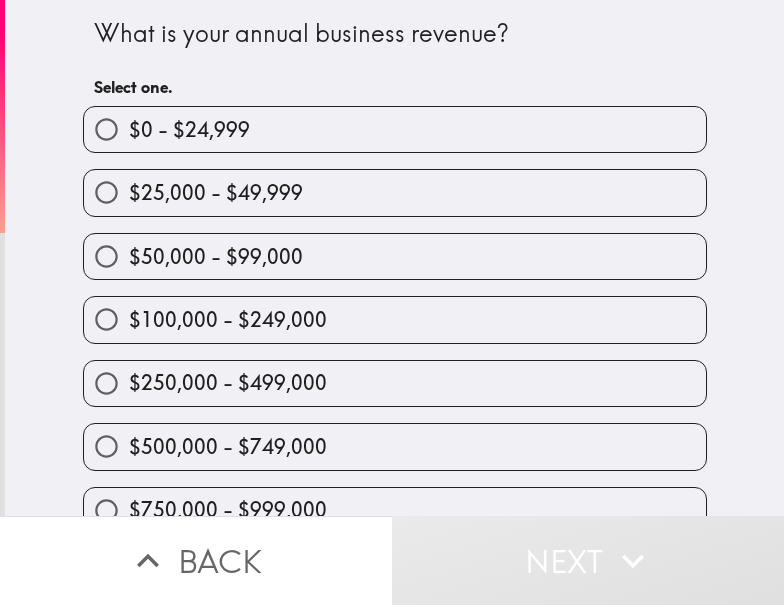 click on "$500,000 - $749,000" at bounding box center [395, 446] 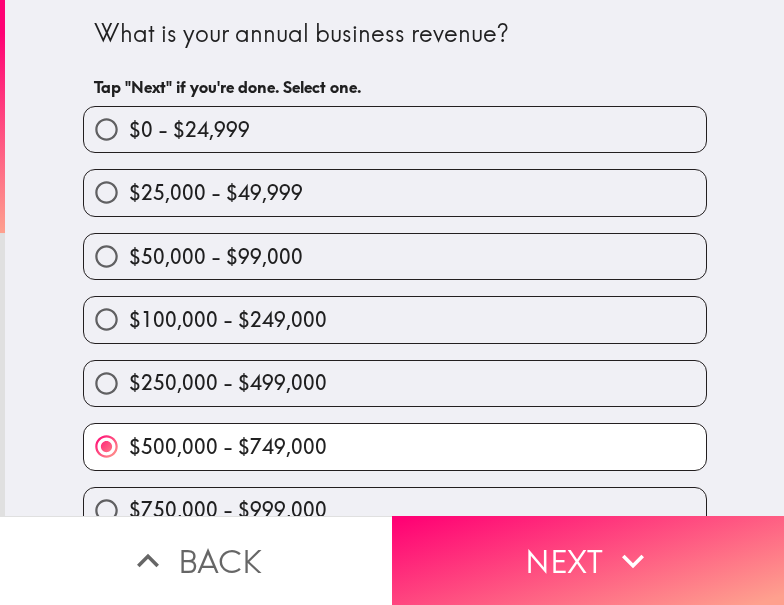 scroll, scrollTop: 98, scrollLeft: 0, axis: vertical 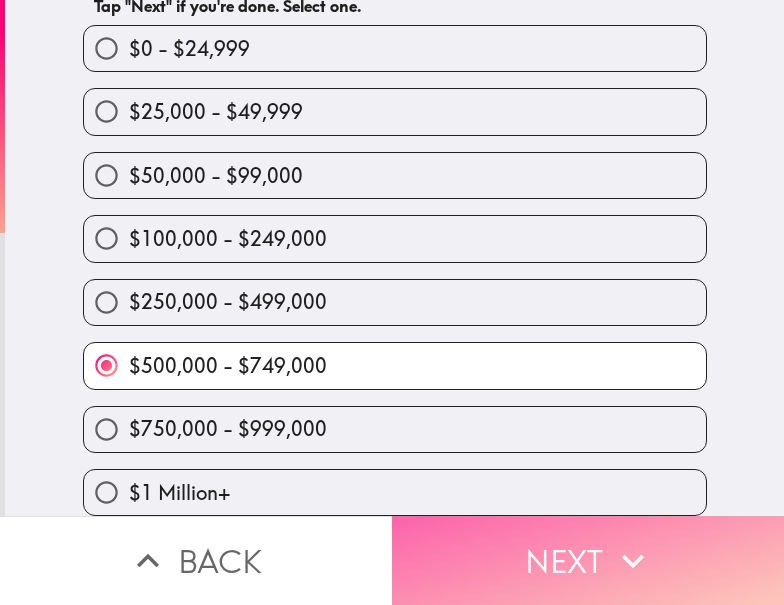 click on "Next" at bounding box center (588, 560) 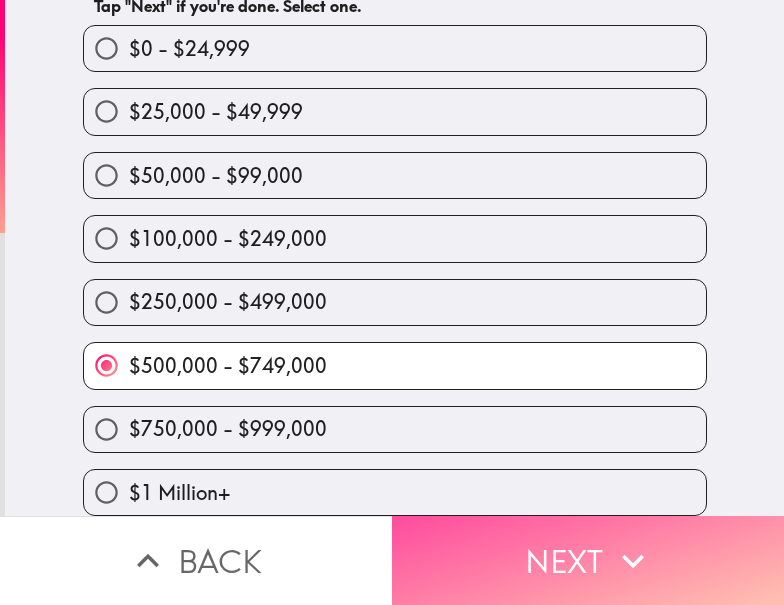 scroll, scrollTop: 0, scrollLeft: 0, axis: both 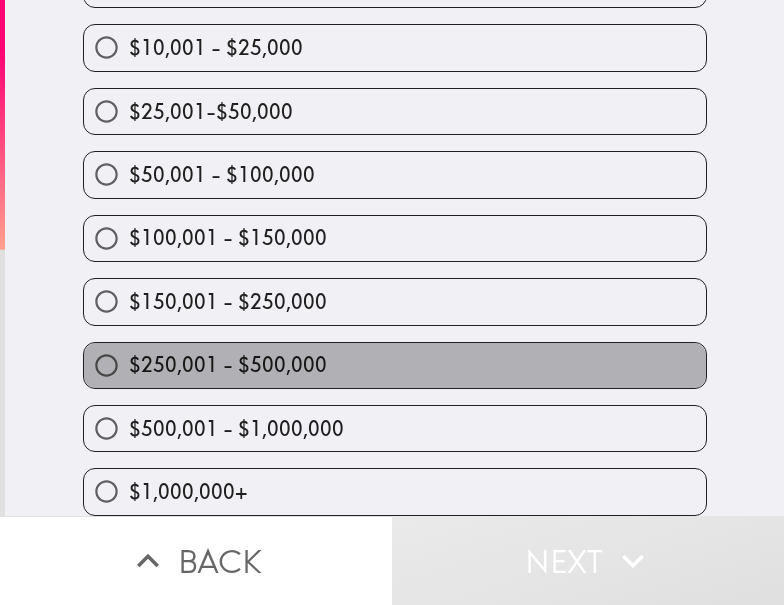 click on "$250,001 - $500,000" at bounding box center [228, 365] 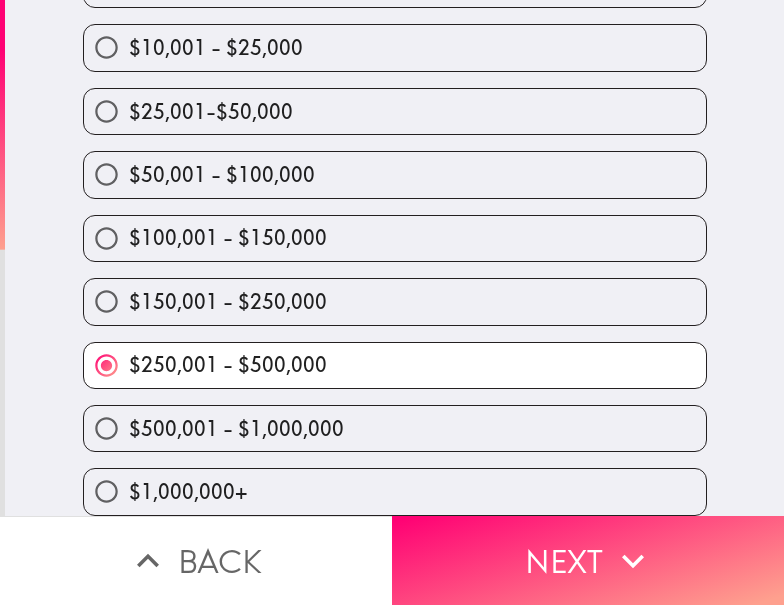 click on "$500,001 - $1,000,000" at bounding box center [395, 428] 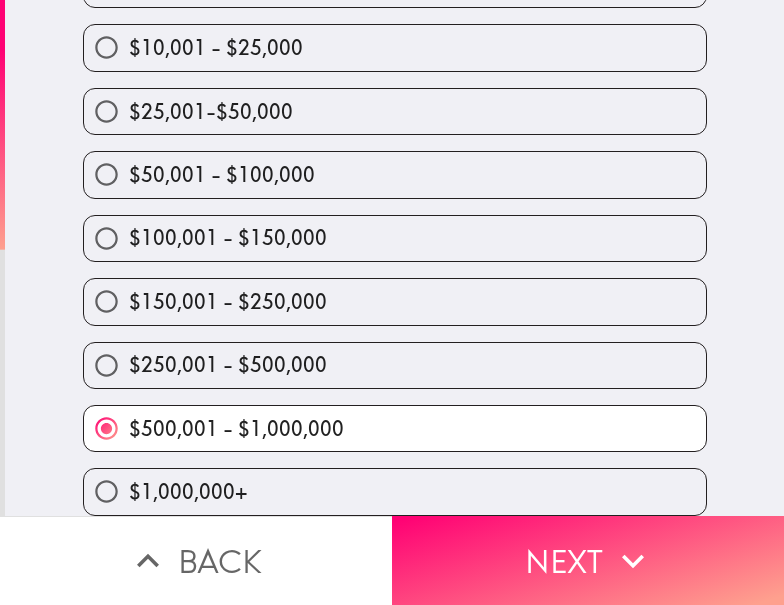 click on "$250,001 - $500,000" at bounding box center (395, 365) 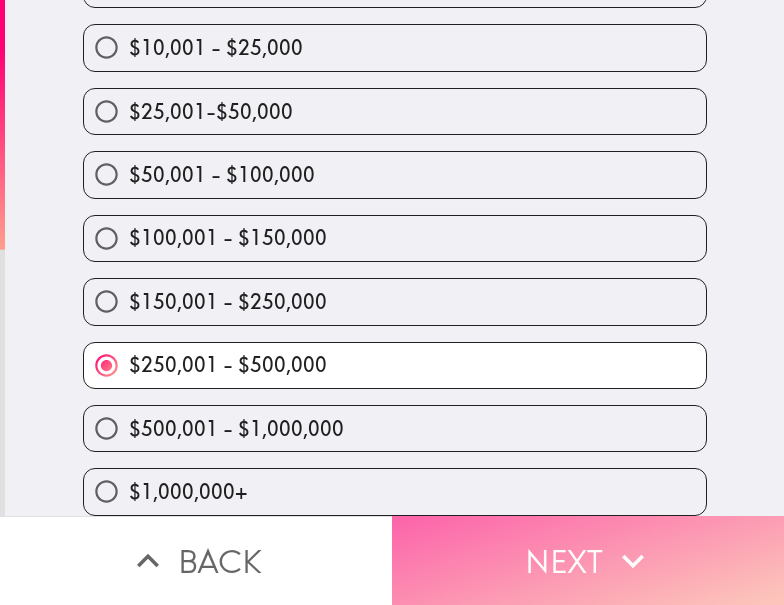 click 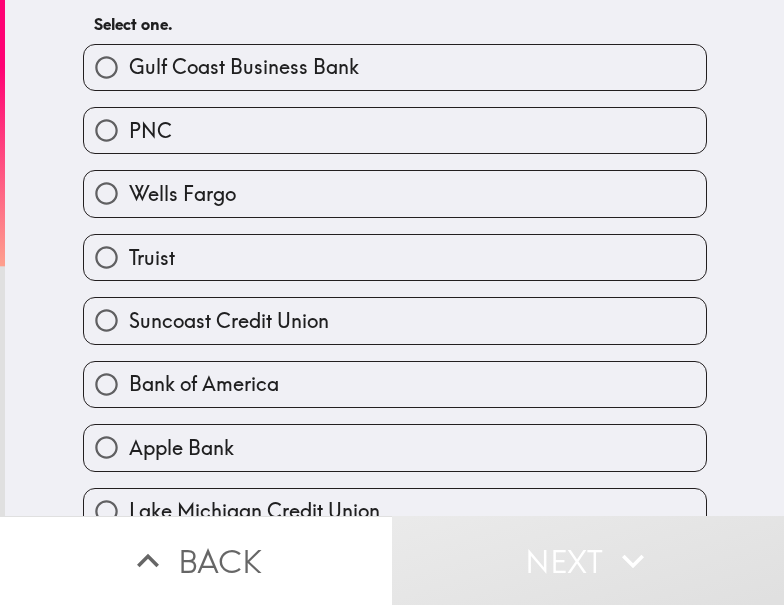 scroll, scrollTop: 19, scrollLeft: 0, axis: vertical 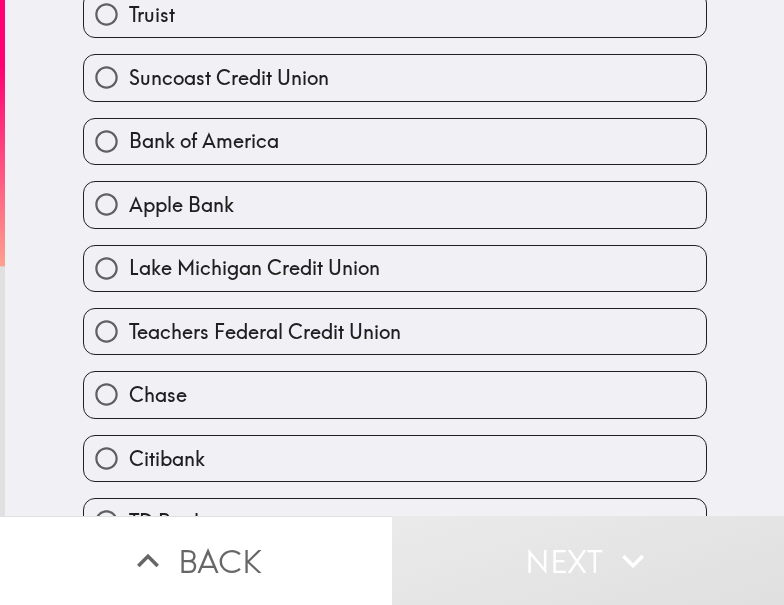 click on "Apple Bank" at bounding box center (395, 204) 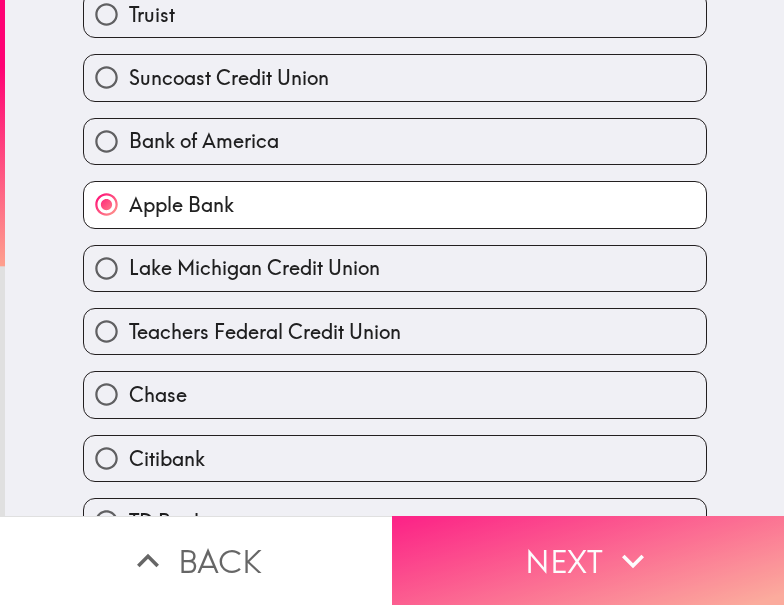 click 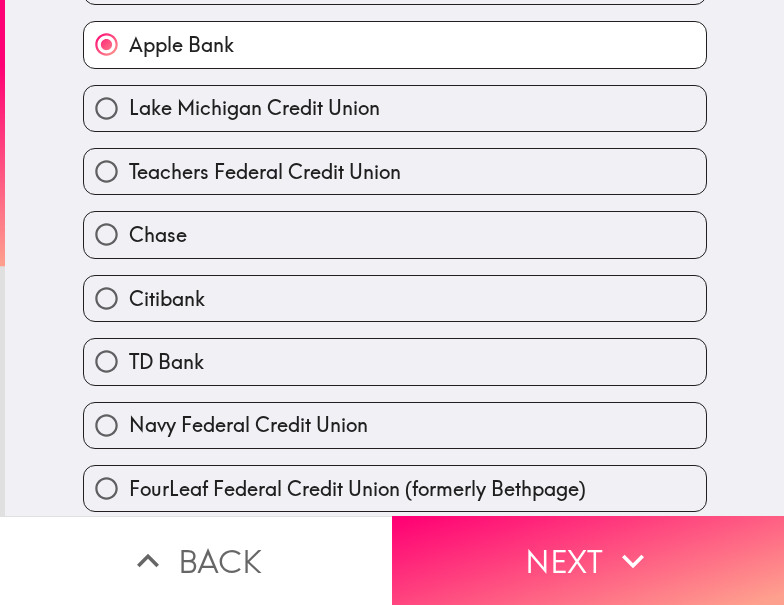 scroll, scrollTop: 0, scrollLeft: 0, axis: both 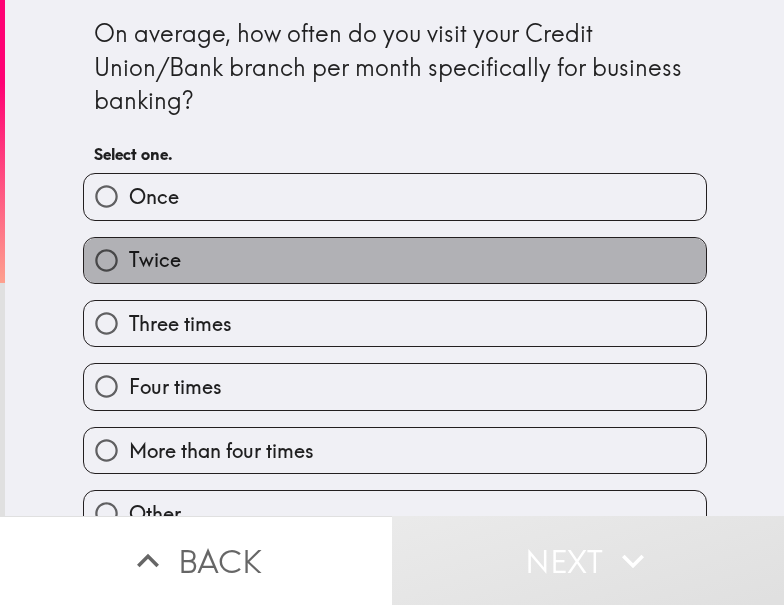 click on "Twice" at bounding box center (395, 260) 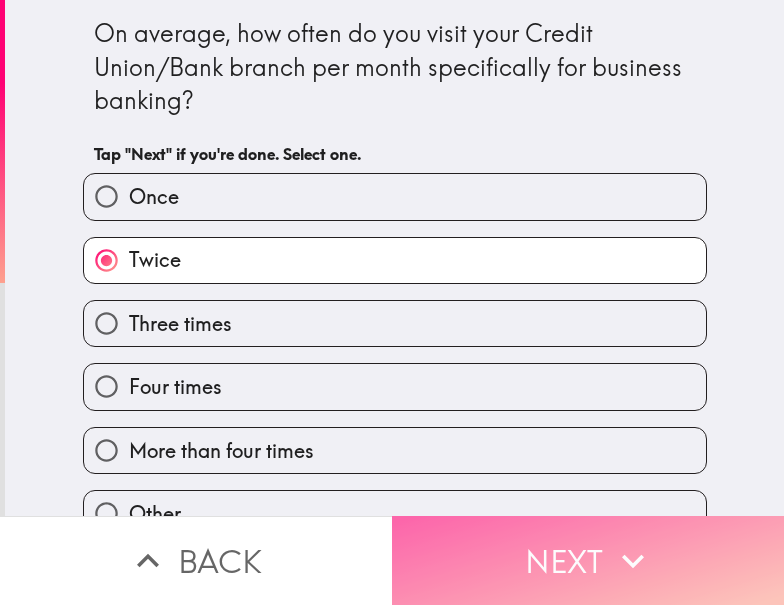 click on "Next" at bounding box center [588, 560] 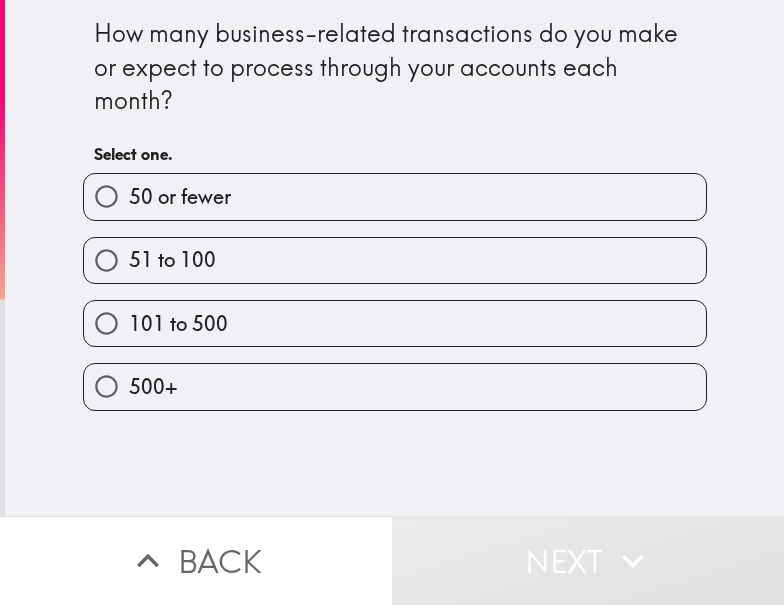 click on "101 to 500" at bounding box center [395, 323] 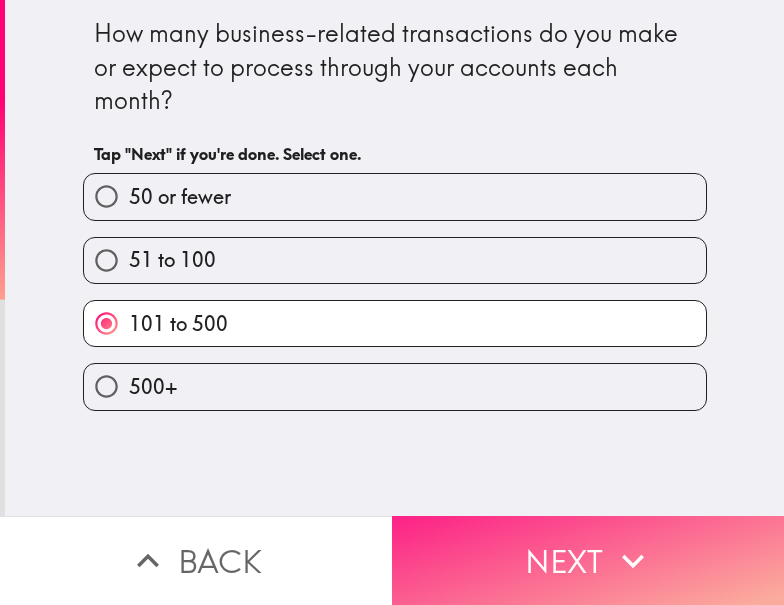 drag, startPoint x: 551, startPoint y: 549, endPoint x: 535, endPoint y: 531, distance: 24.083189 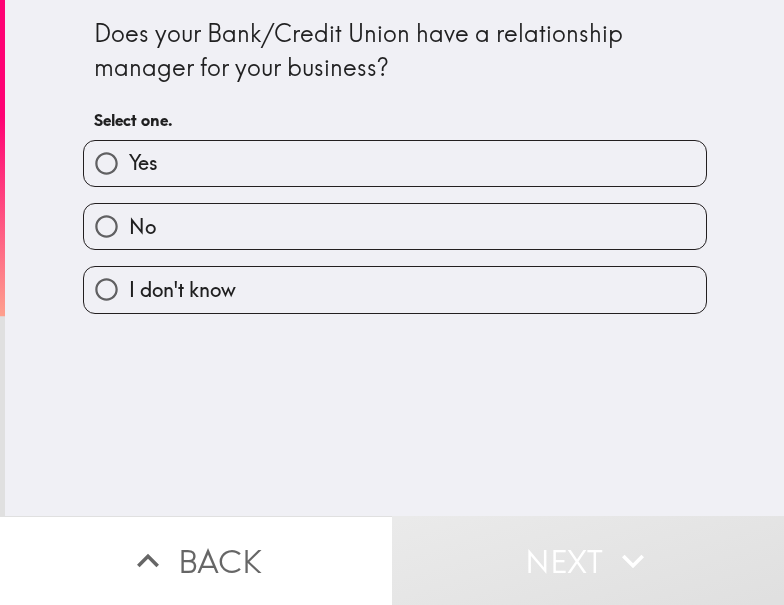 drag, startPoint x: 422, startPoint y: 152, endPoint x: 267, endPoint y: 133, distance: 156.16017 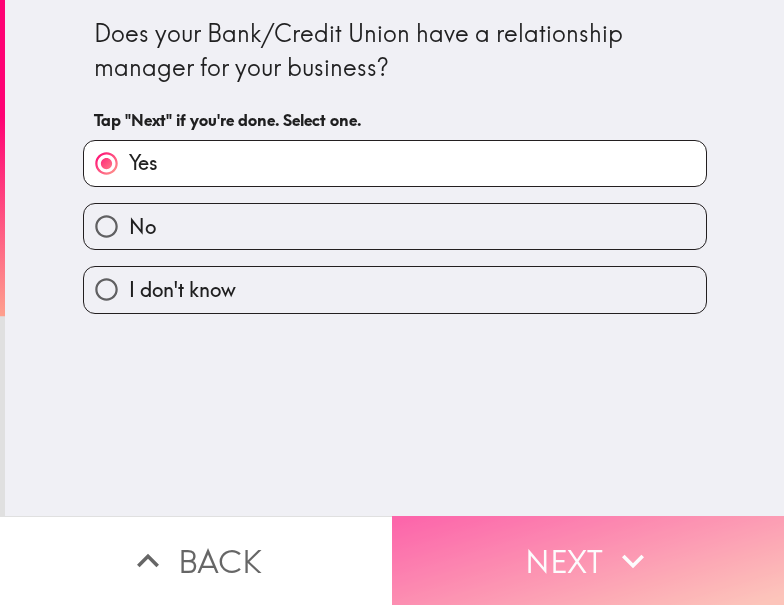 click on "Next" at bounding box center [588, 560] 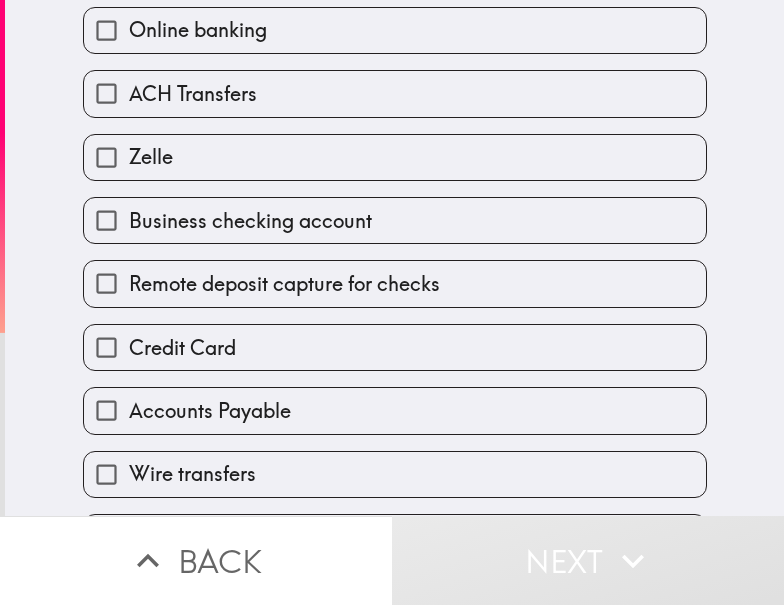 scroll, scrollTop: 100, scrollLeft: 0, axis: vertical 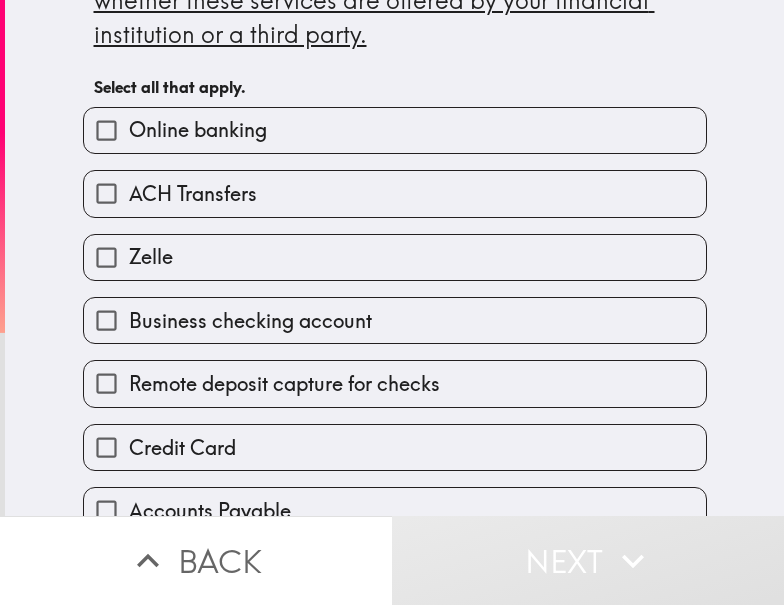 click on "ACH Transfers" at bounding box center (395, 193) 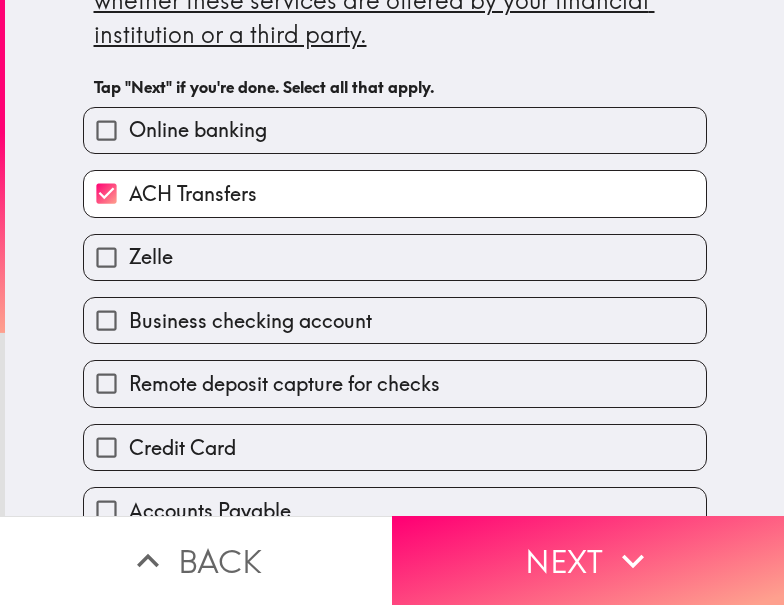 scroll, scrollTop: 200, scrollLeft: 0, axis: vertical 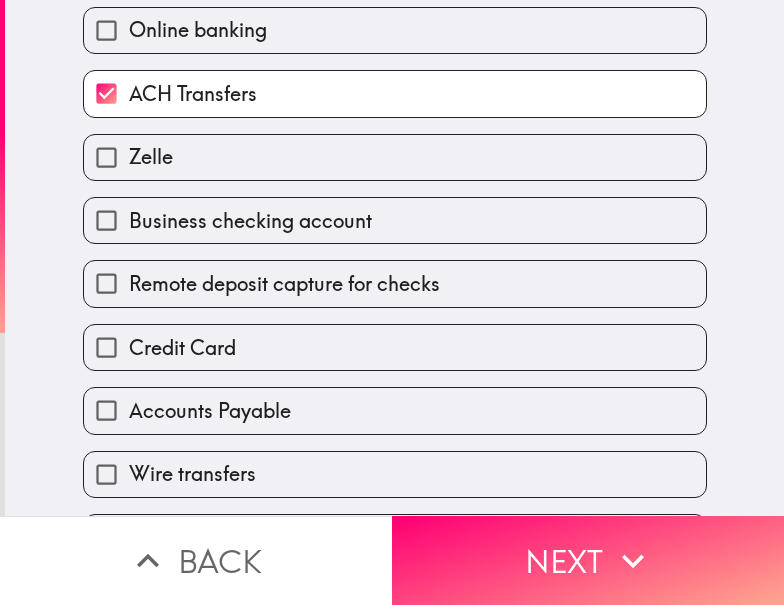 click on "Business checking account" at bounding box center (250, 221) 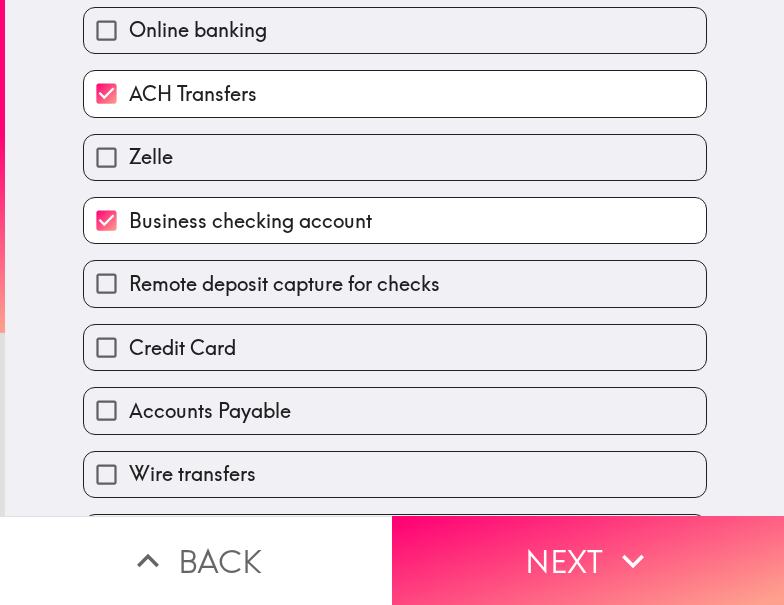 scroll, scrollTop: 400, scrollLeft: 0, axis: vertical 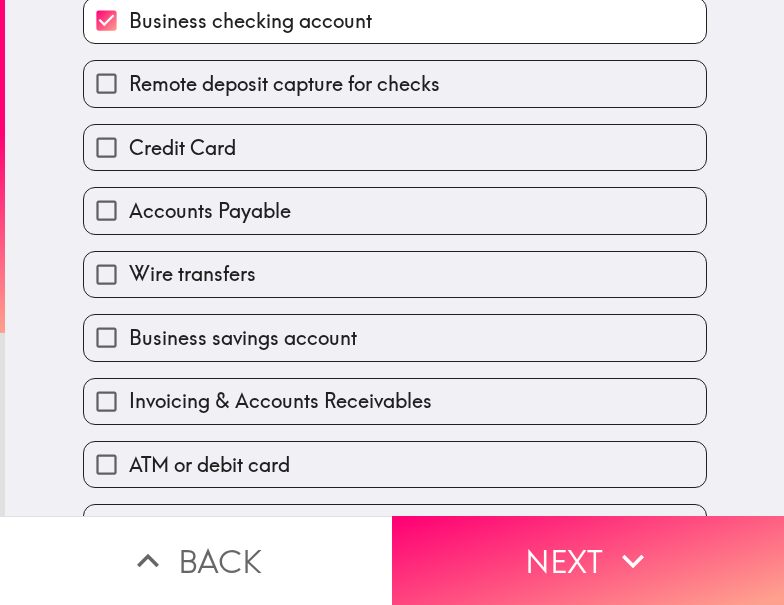 click on "Credit Card" at bounding box center [182, 148] 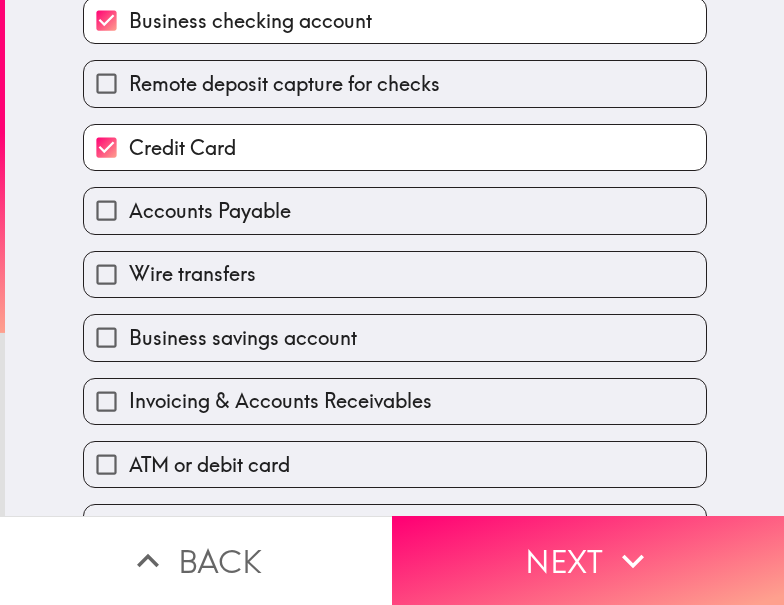 click on "Business savings account" at bounding box center [395, 337] 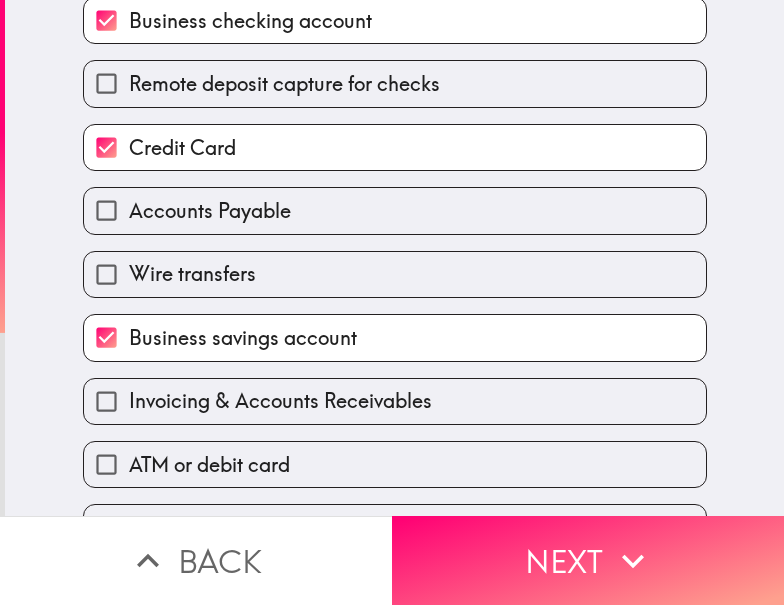 scroll, scrollTop: 600, scrollLeft: 0, axis: vertical 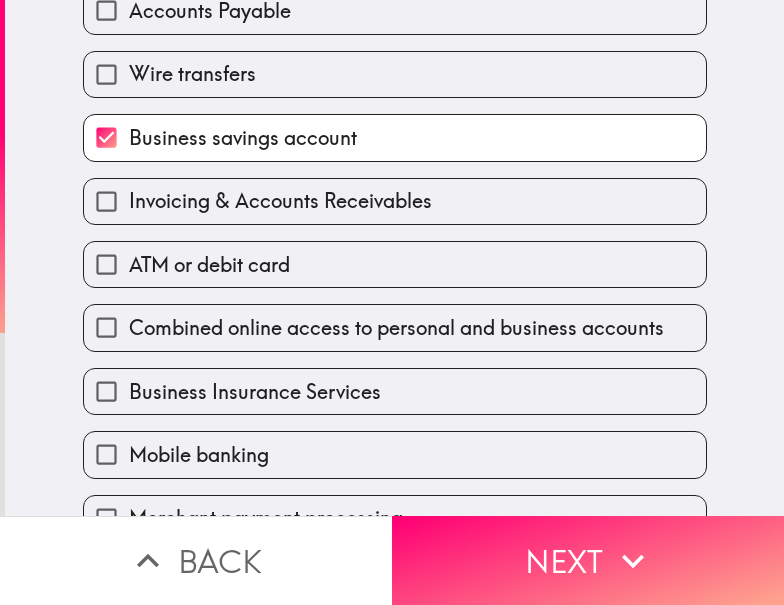 click on "Invoicing & Accounts Receivables" at bounding box center (280, 201) 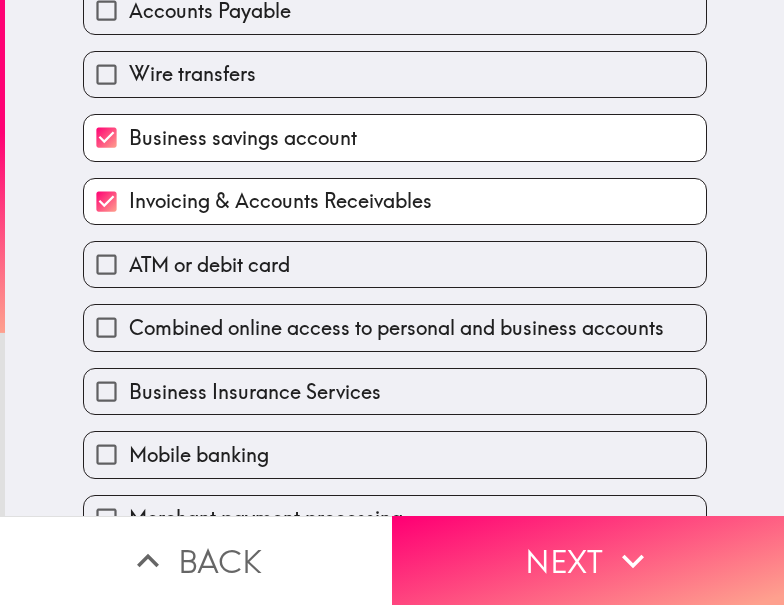 click on "ATM or debit card" at bounding box center (209, 265) 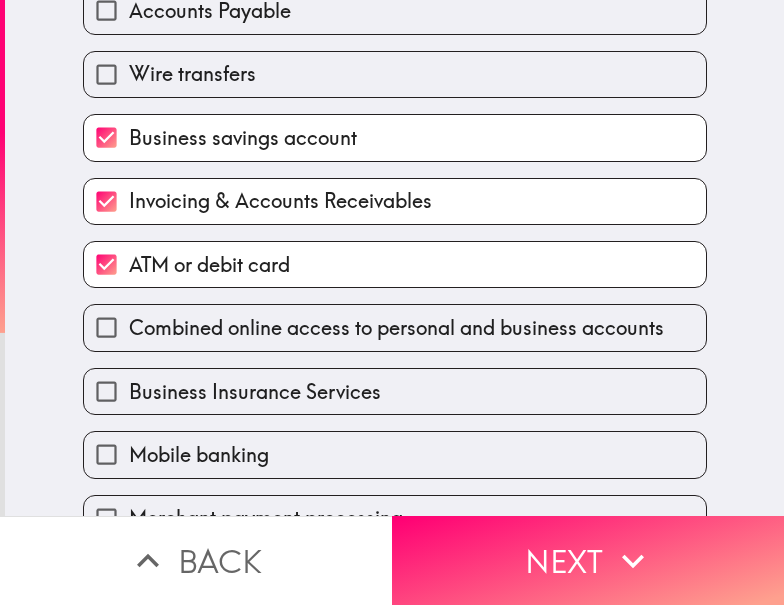 click on "ATM or debit card" at bounding box center (395, 264) 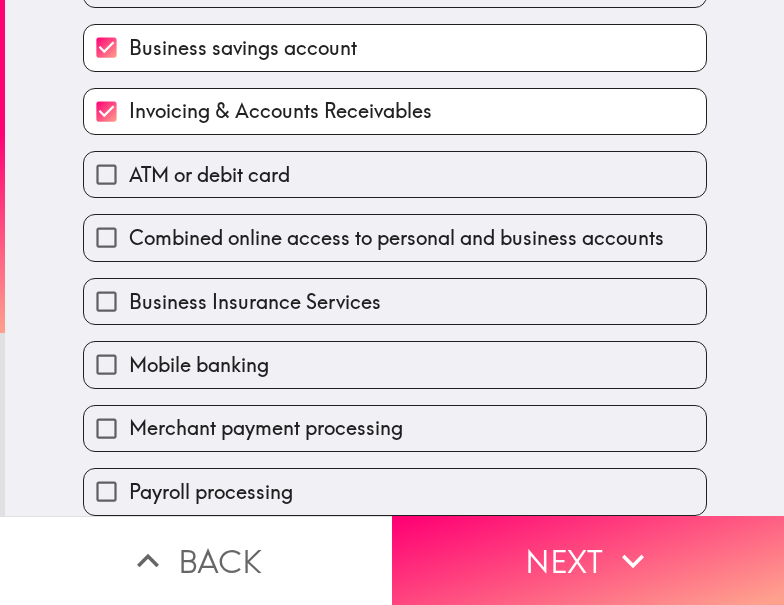 scroll, scrollTop: 707, scrollLeft: 0, axis: vertical 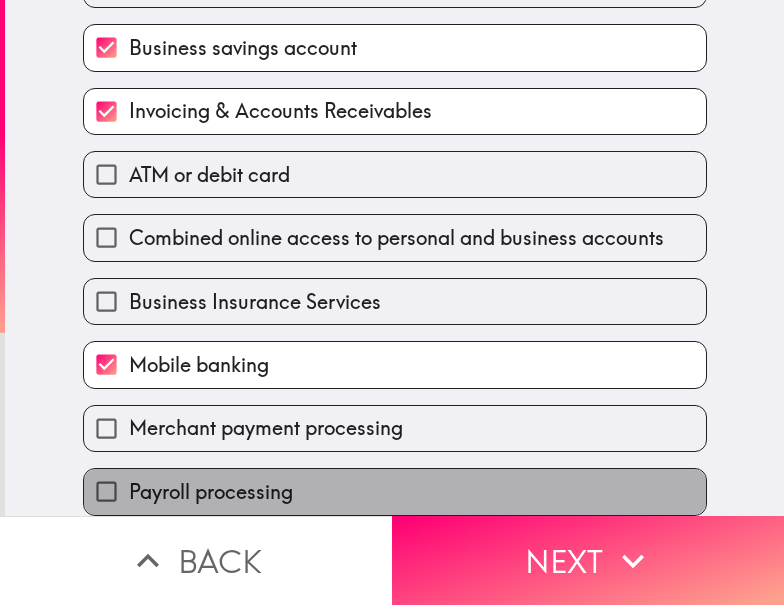 click on "Payroll processing" at bounding box center (395, 491) 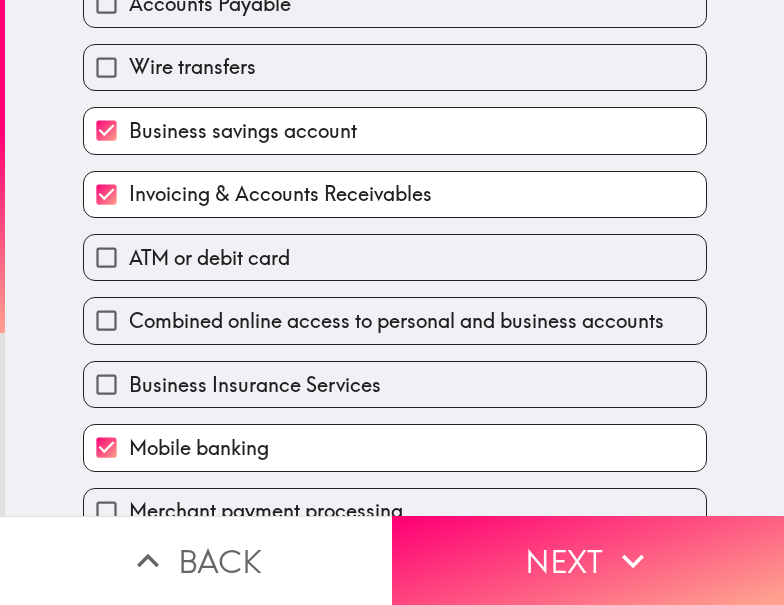 scroll, scrollTop: 707, scrollLeft: 0, axis: vertical 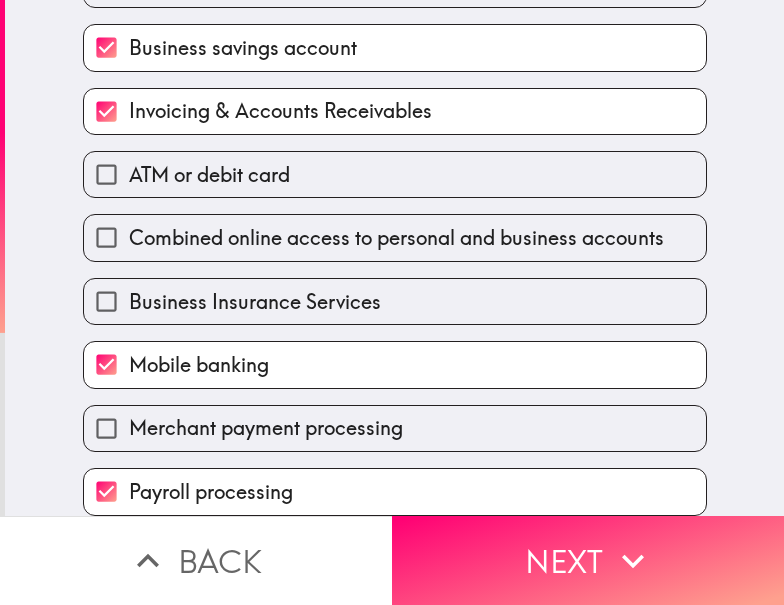 click on "Business Insurance Services" at bounding box center (255, 302) 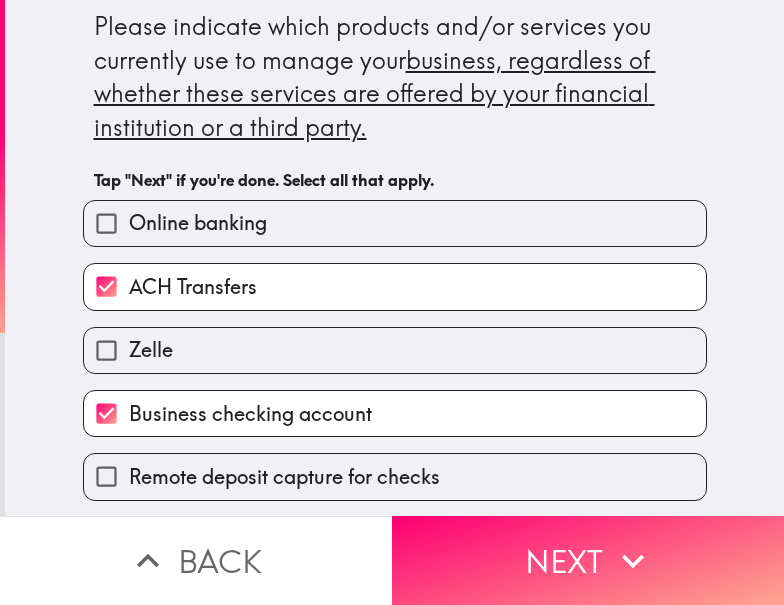 scroll, scrollTop: 0, scrollLeft: 0, axis: both 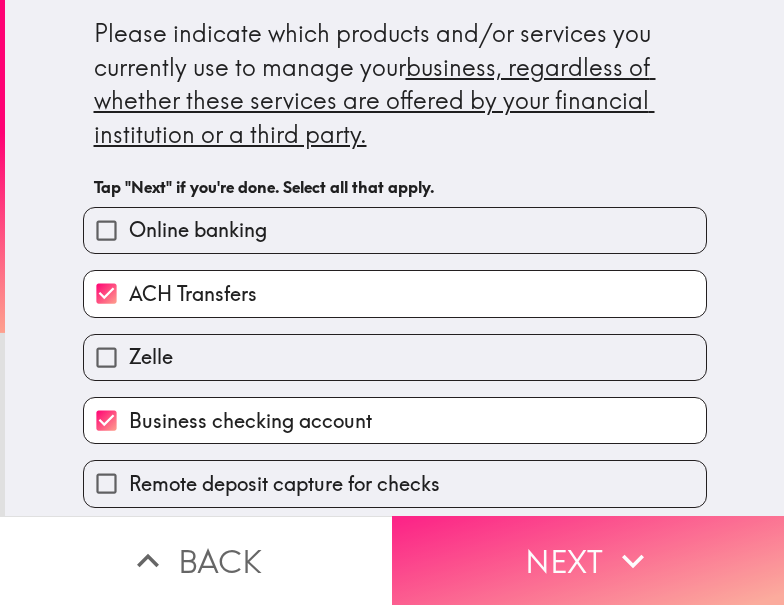 click 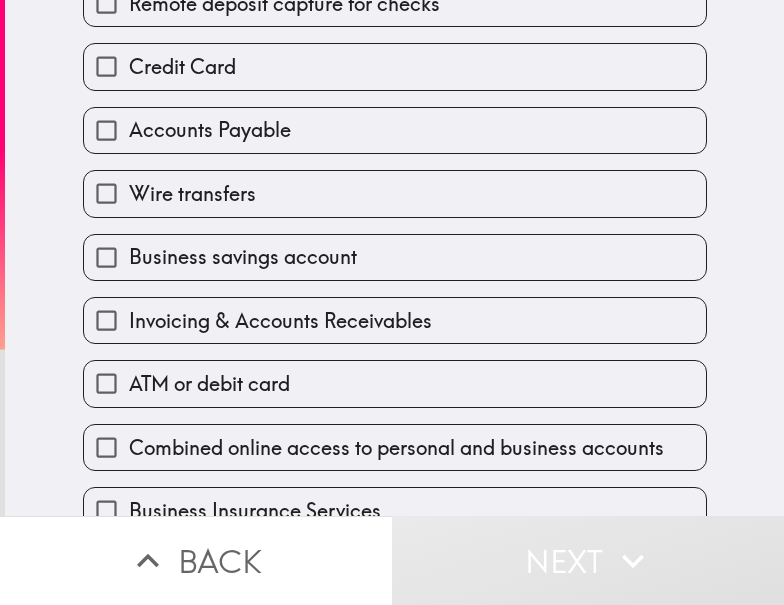 scroll, scrollTop: 147, scrollLeft: 0, axis: vertical 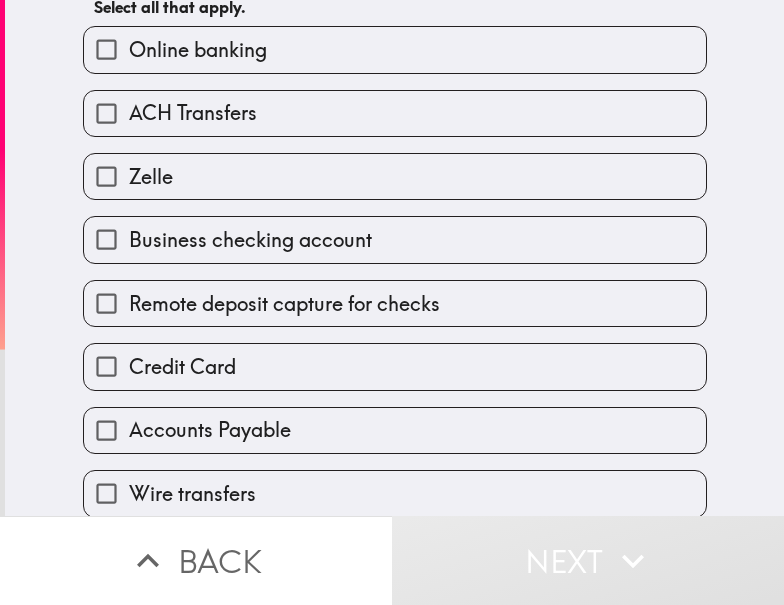 click on "Online banking" at bounding box center (198, 50) 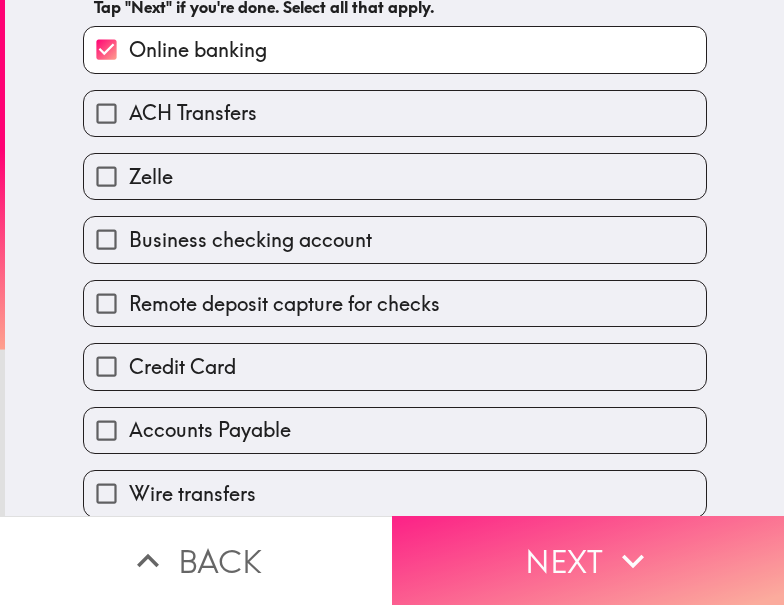 click on "Next" at bounding box center [588, 560] 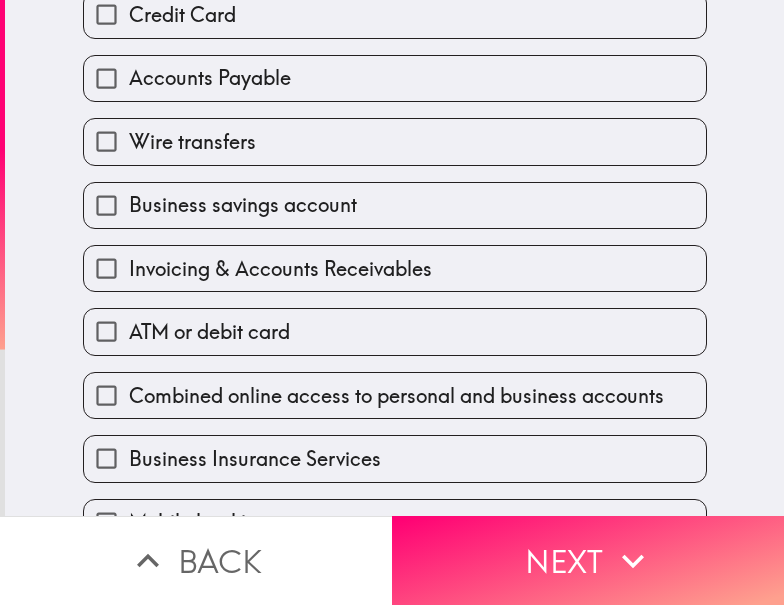 scroll, scrollTop: 0, scrollLeft: 0, axis: both 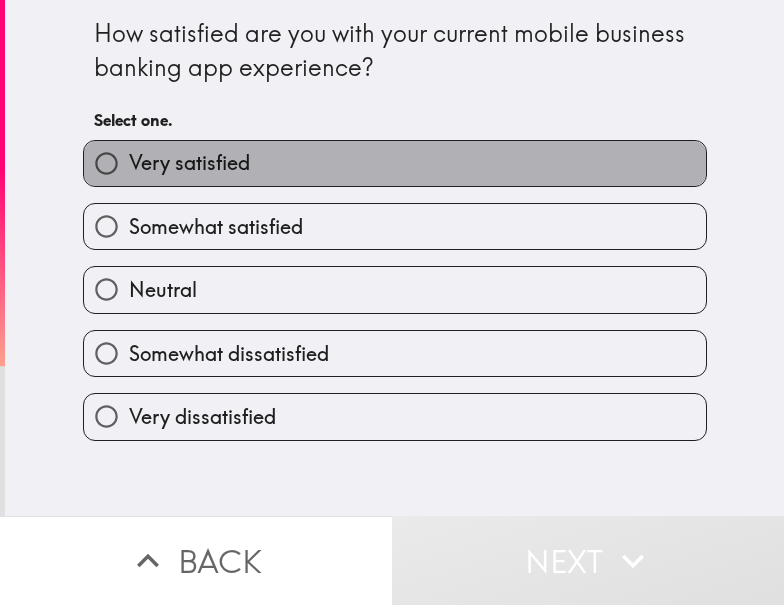 click on "Very satisfied" at bounding box center (395, 163) 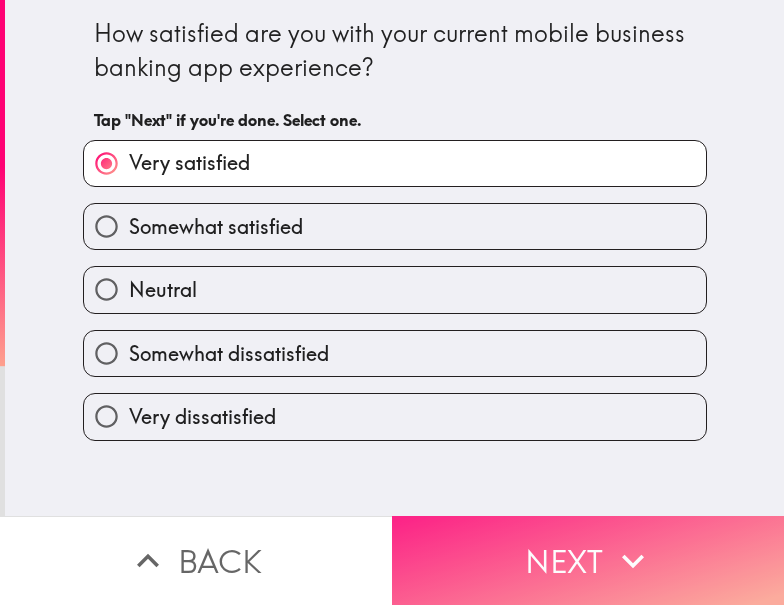 click on "Next" at bounding box center (588, 560) 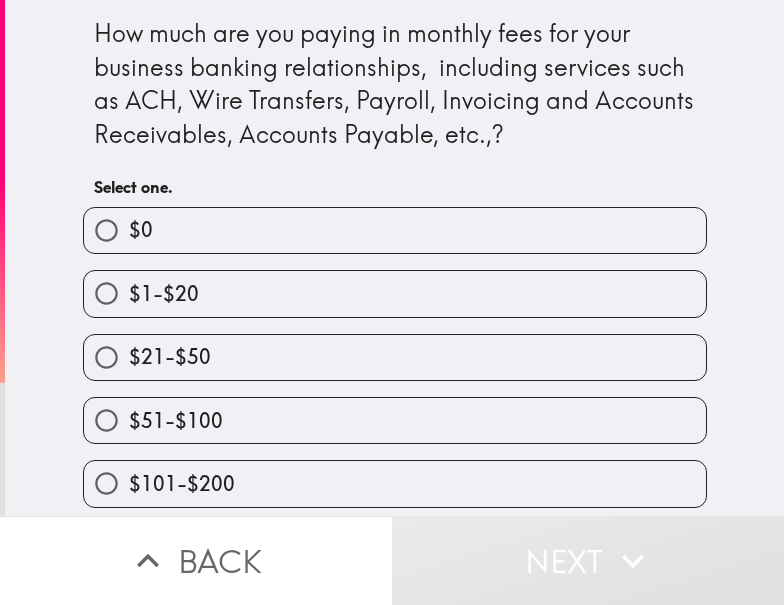 click on "$101-$200" at bounding box center (387, 475) 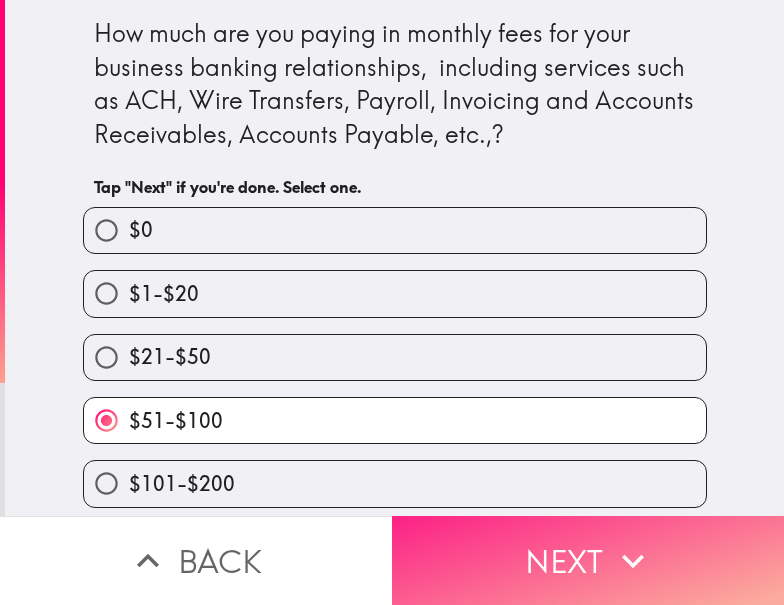 click on "Next" at bounding box center (588, 560) 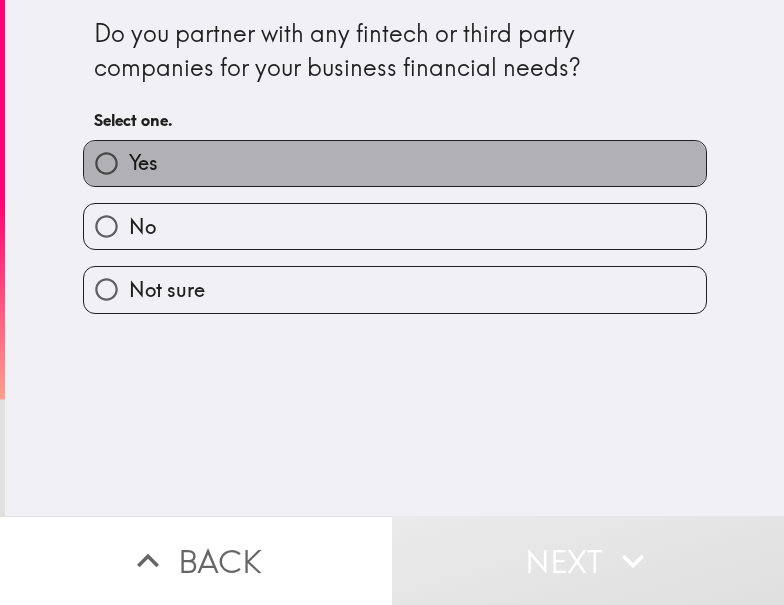 click on "Yes" at bounding box center (395, 163) 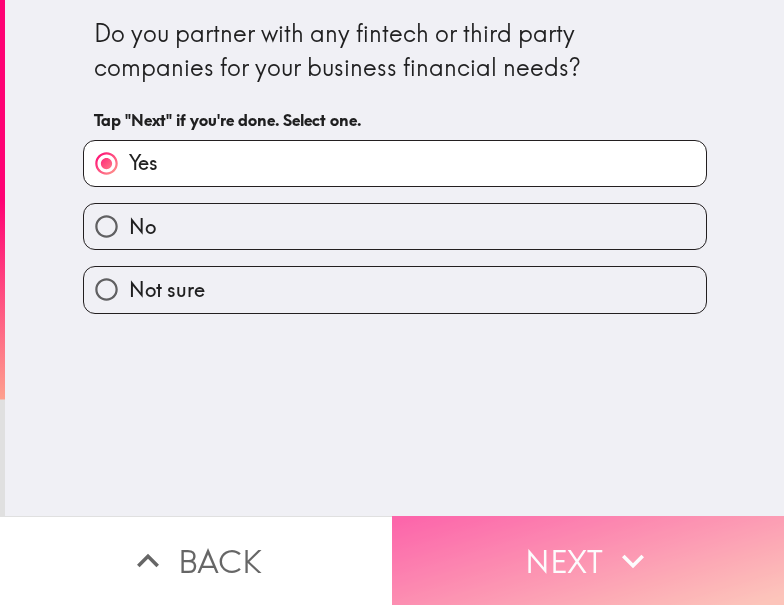 click on "Next" at bounding box center [588, 560] 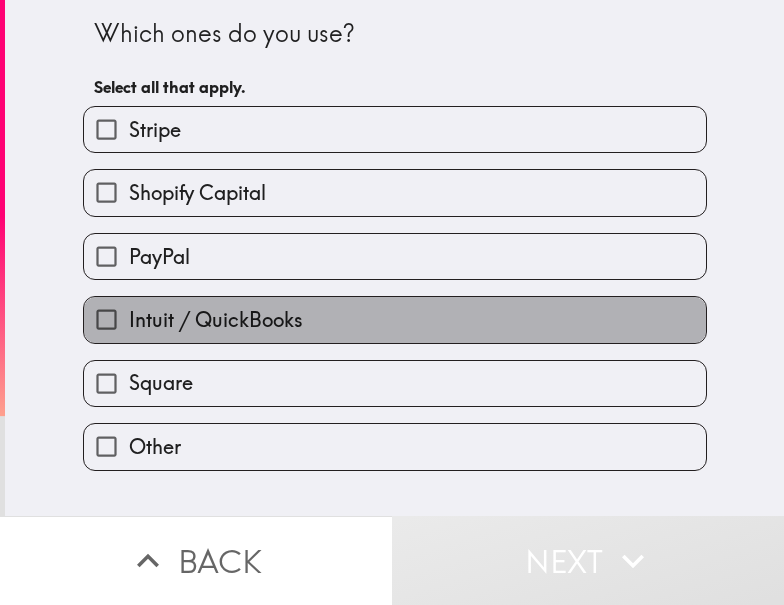 click on "Intuit / QuickBooks" at bounding box center (395, 319) 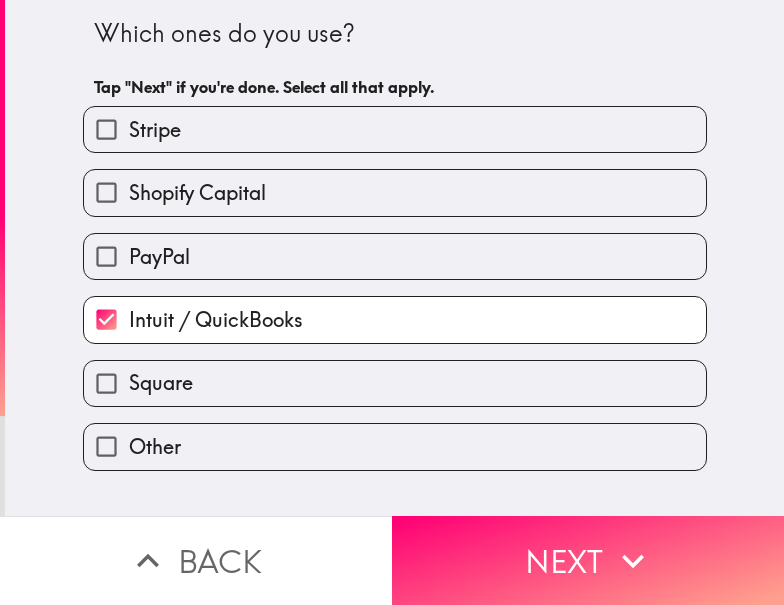 click on "Stripe" at bounding box center [395, 129] 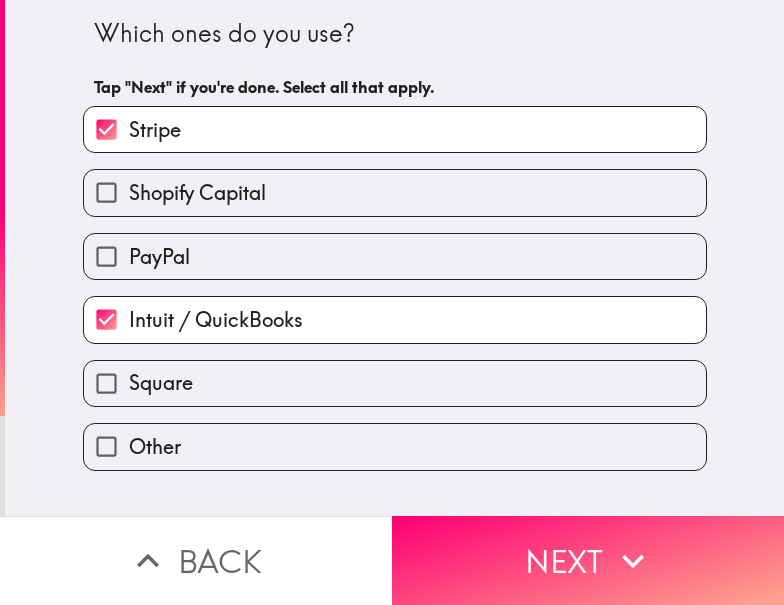 click on "PayPal" at bounding box center [395, 256] 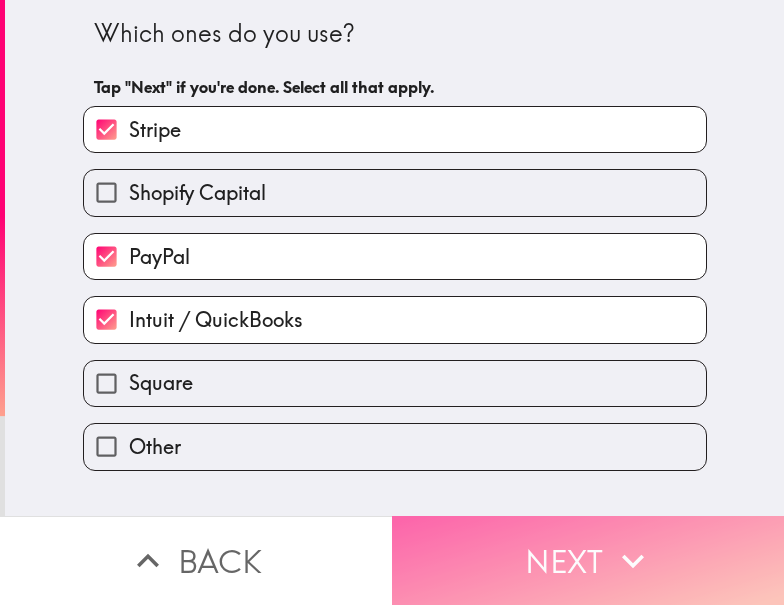 click on "Next" at bounding box center (588, 560) 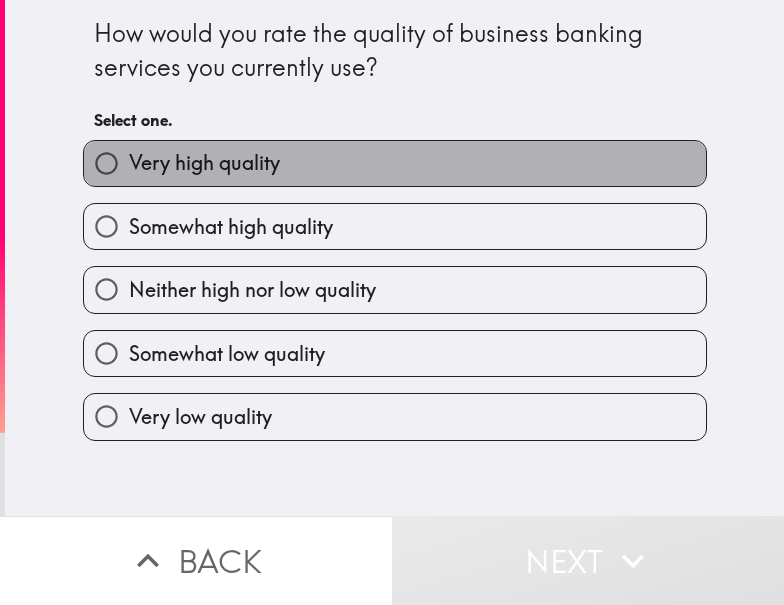 click on "Very high quality" at bounding box center [395, 163] 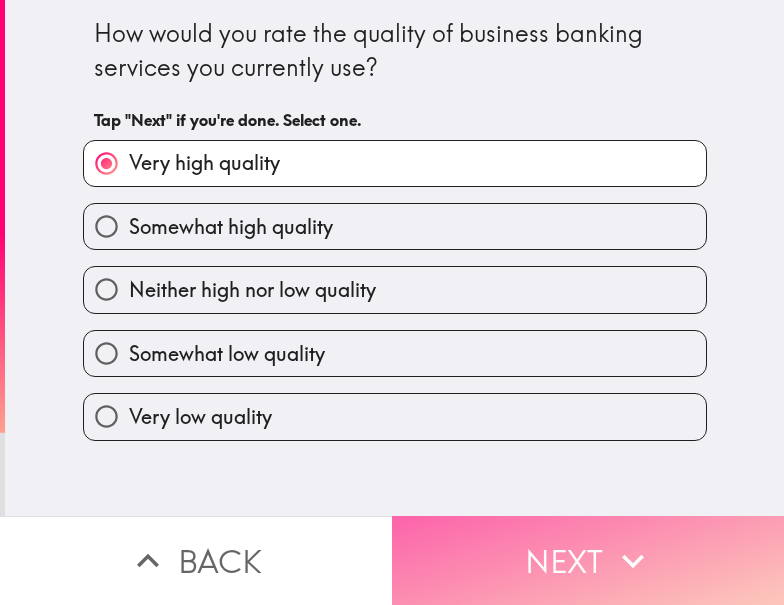click on "Next" at bounding box center [588, 560] 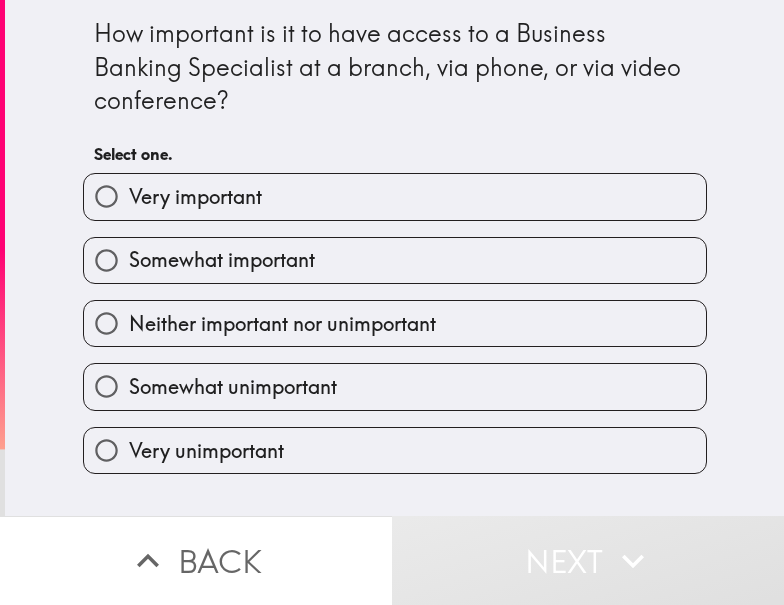 click on "Somewhat important" at bounding box center [222, 260] 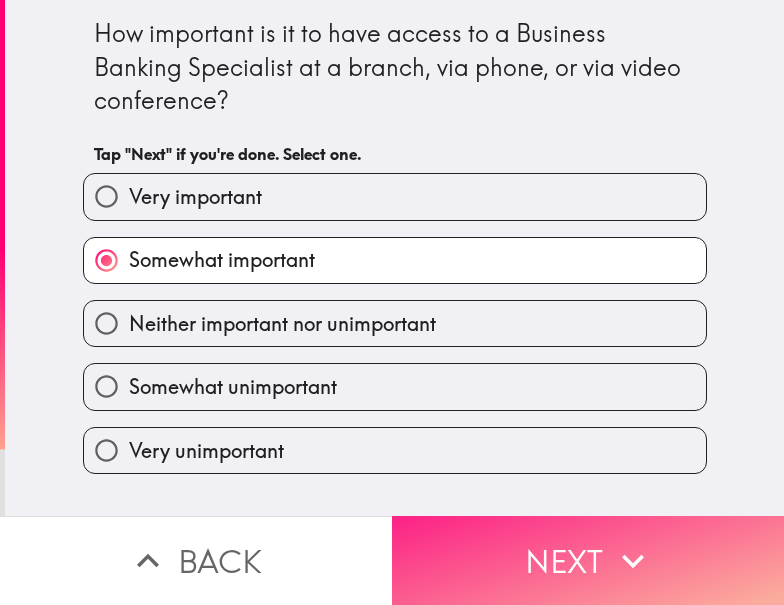 click on "Next" at bounding box center [588, 560] 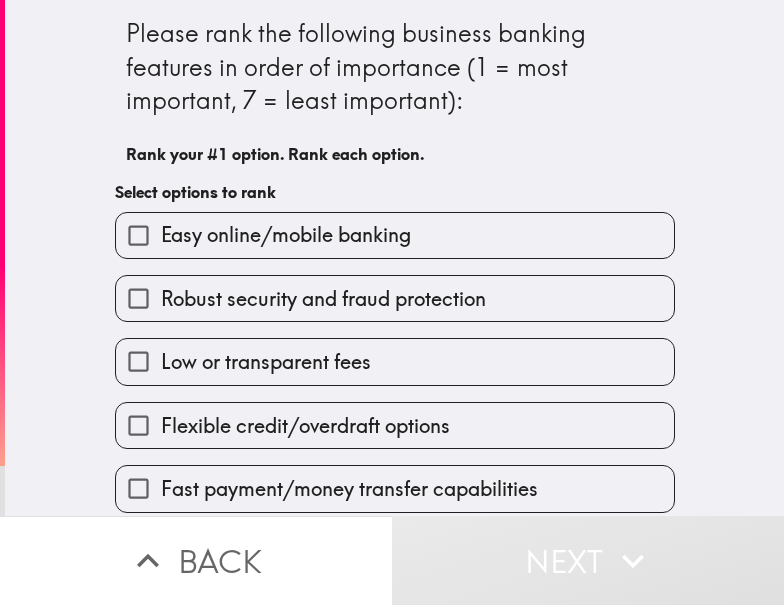 click on "Easy online/mobile banking" at bounding box center (286, 235) 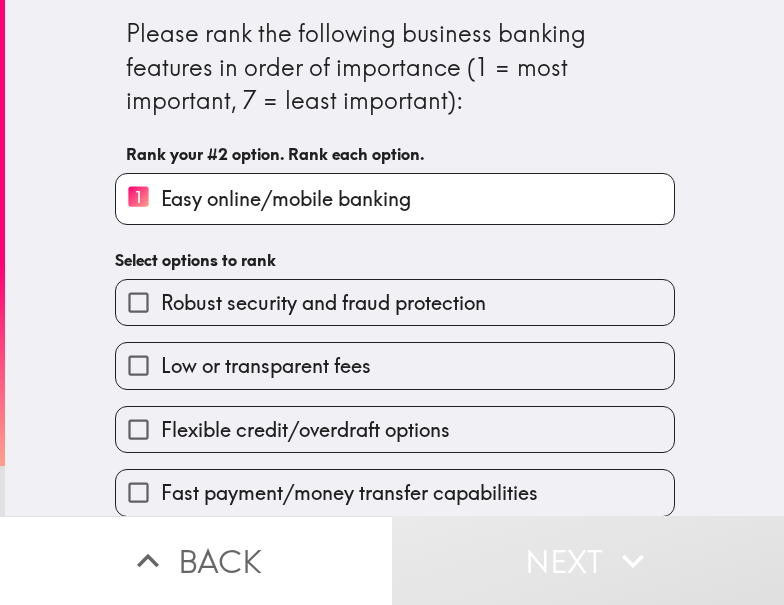 click on "Low or transparent fees" at bounding box center (387, 357) 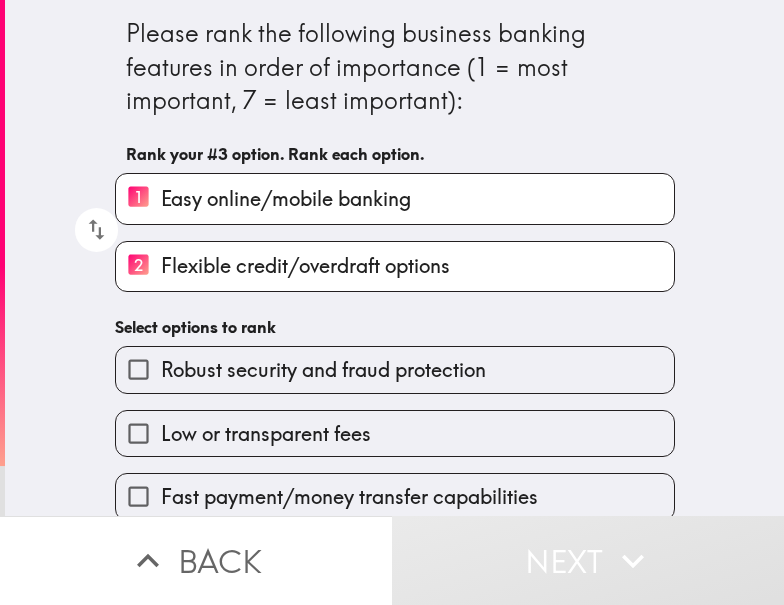 click on "Select options to rank" at bounding box center (395, 327) 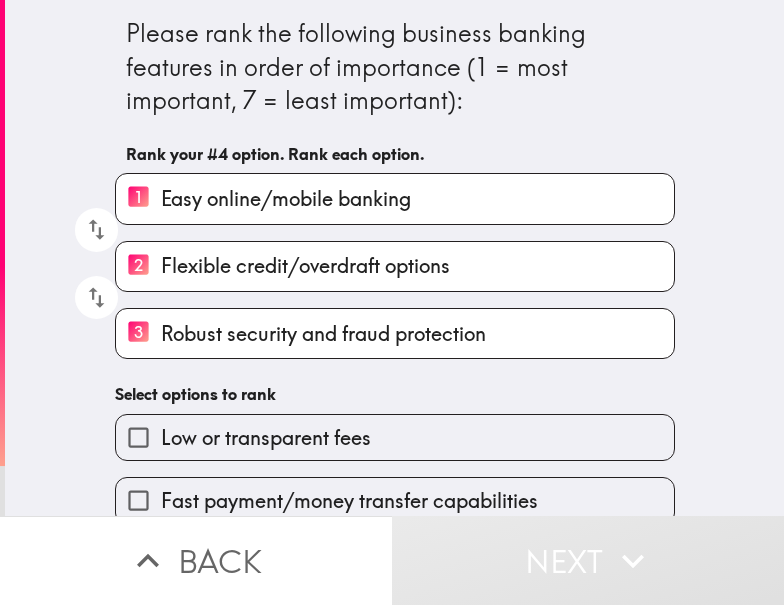 click on "Low or transparent fees" at bounding box center (266, 438) 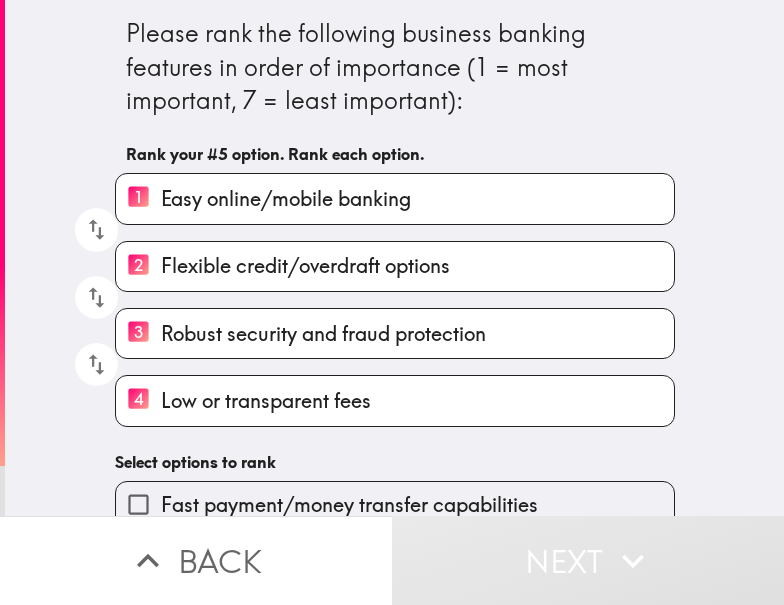 scroll, scrollTop: 157, scrollLeft: 0, axis: vertical 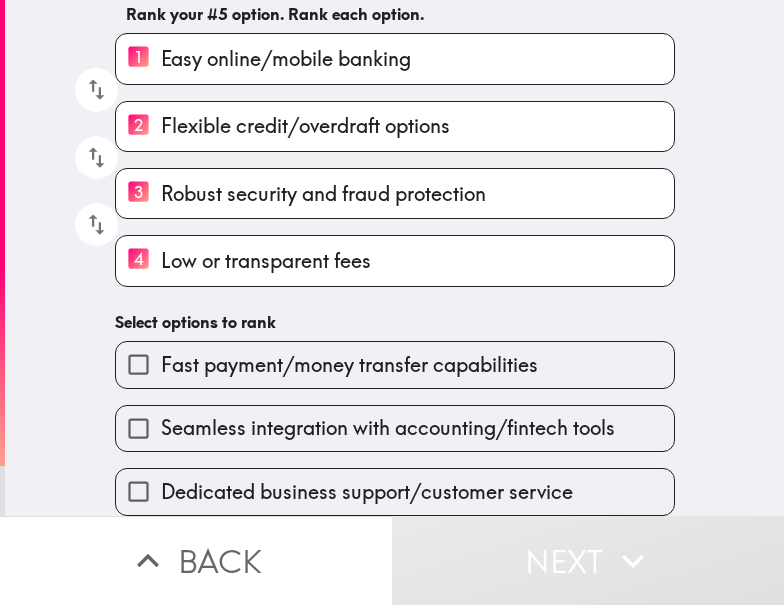 click on "Seamless integration with accounting/fintech tools" at bounding box center (387, 420) 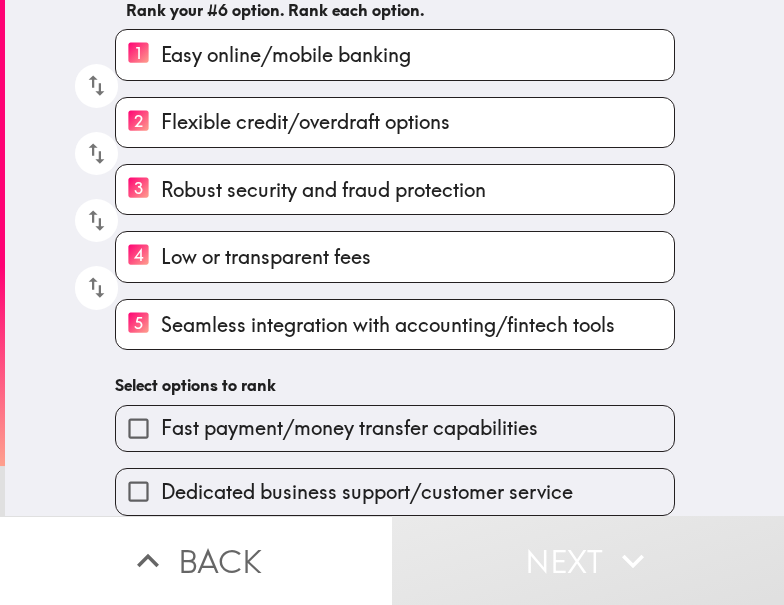 click on "Fast payment/money transfer capabilities" at bounding box center (395, 428) 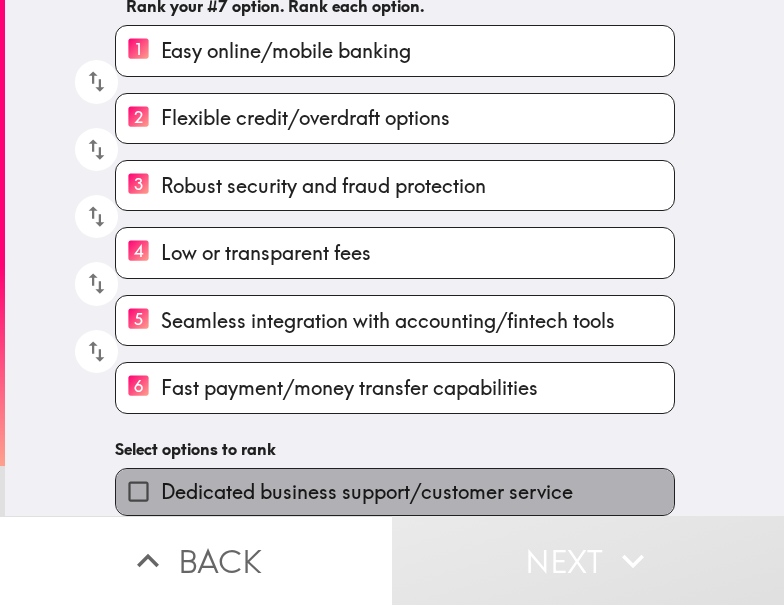click on "Dedicated business support/customer service" at bounding box center [395, 491] 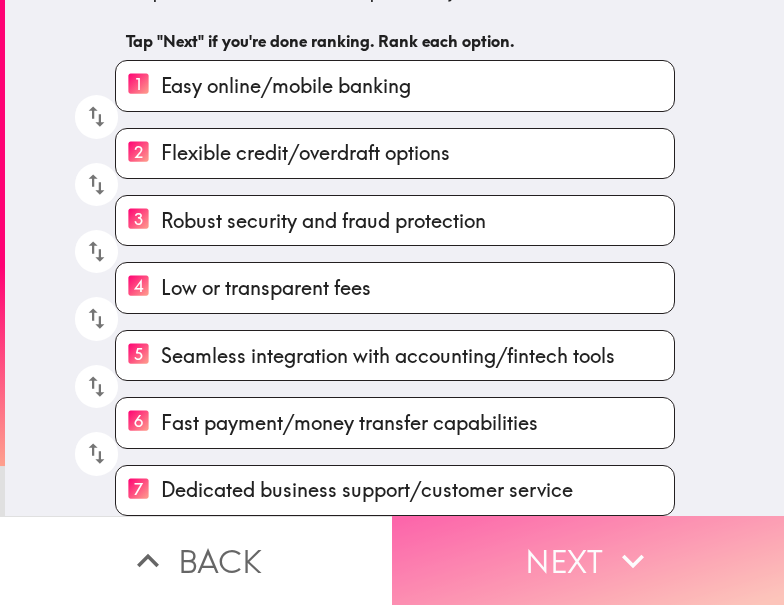 click on "Next" at bounding box center [588, 560] 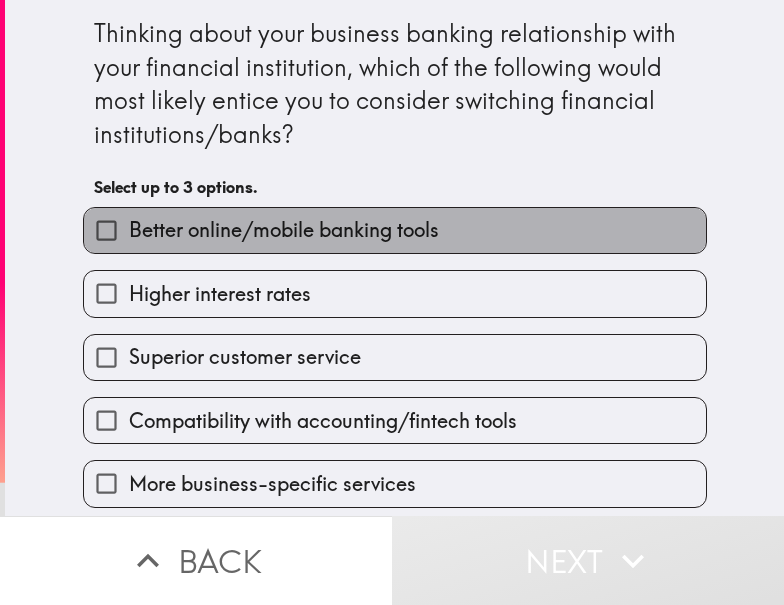 click on "Better online/mobile banking tools" at bounding box center [284, 230] 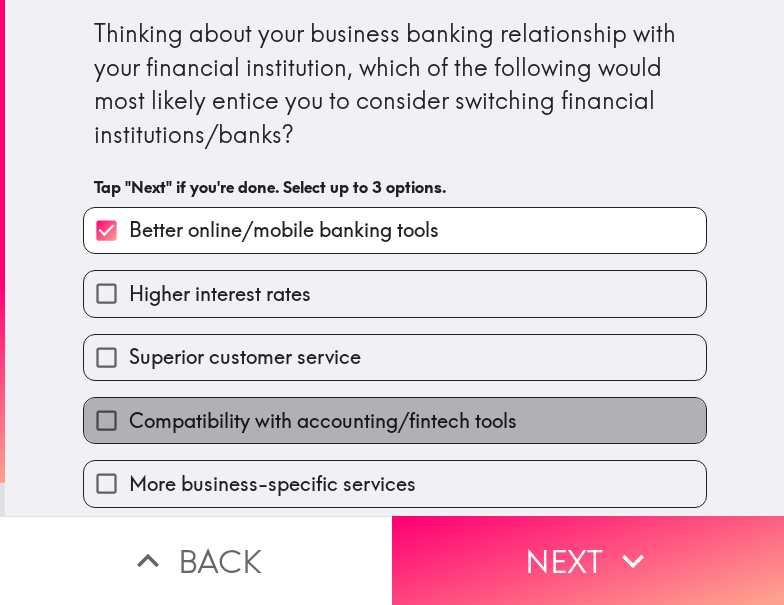 click on "Compatibility with accounting/fintech tools" at bounding box center (395, 420) 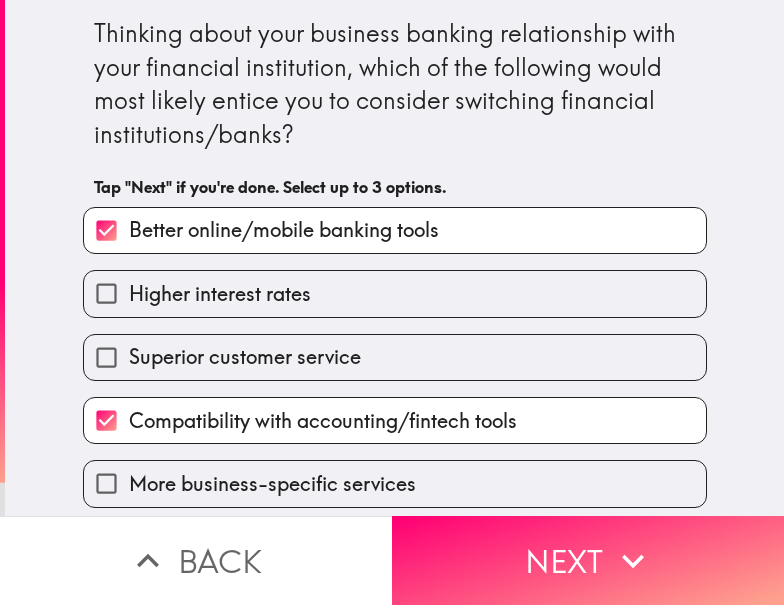 scroll, scrollTop: 199, scrollLeft: 0, axis: vertical 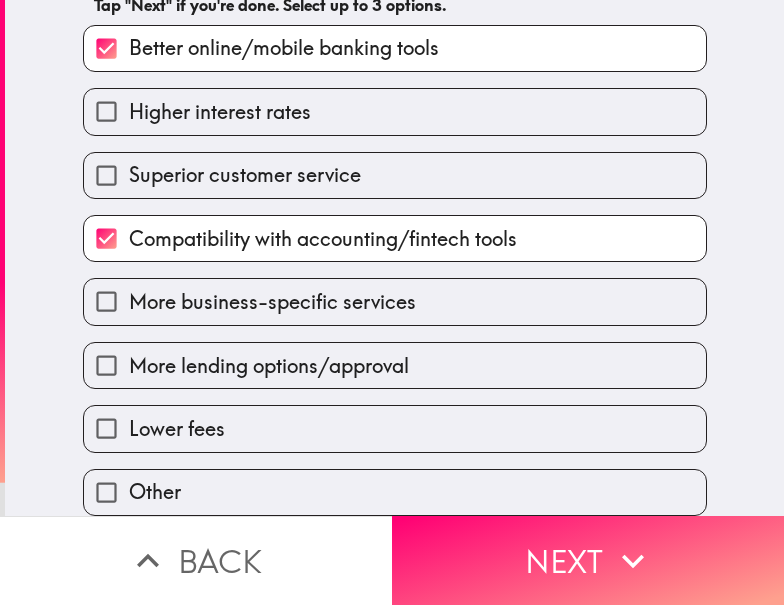 click on "More business-specific services" at bounding box center [395, 301] 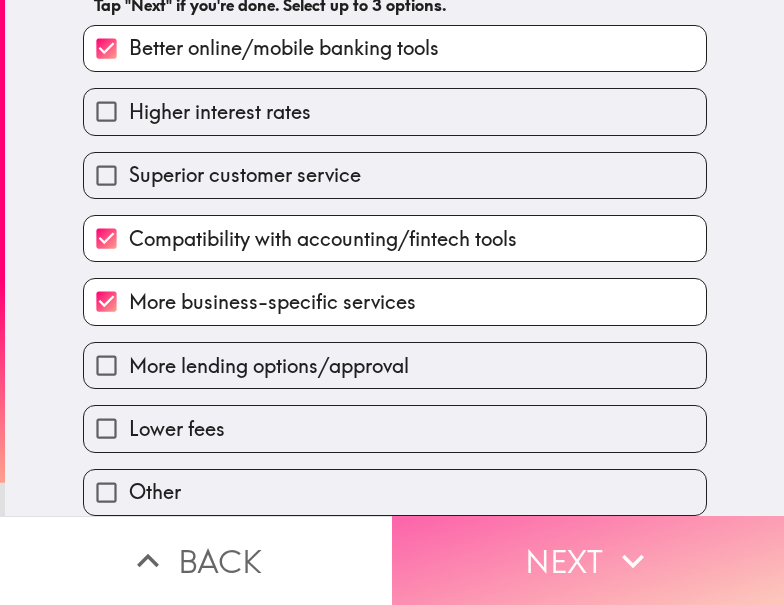 click on "Next" at bounding box center (588, 560) 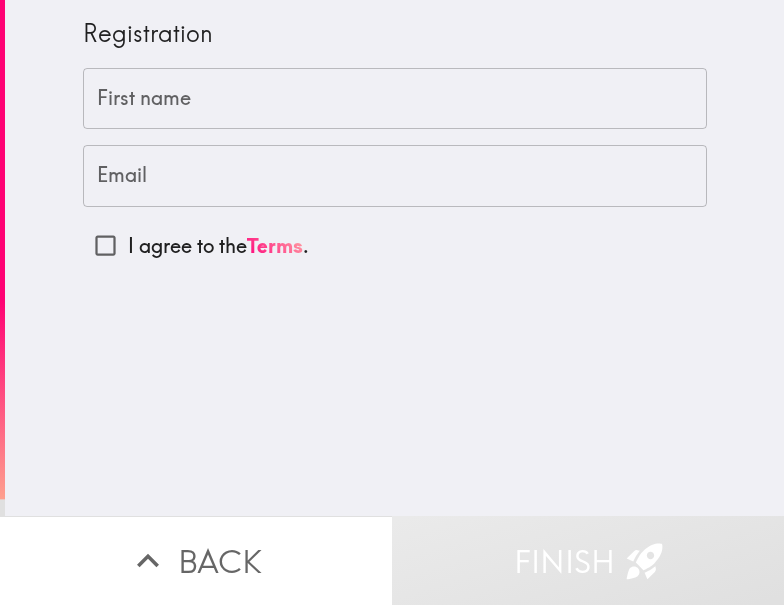 scroll, scrollTop: 0, scrollLeft: 0, axis: both 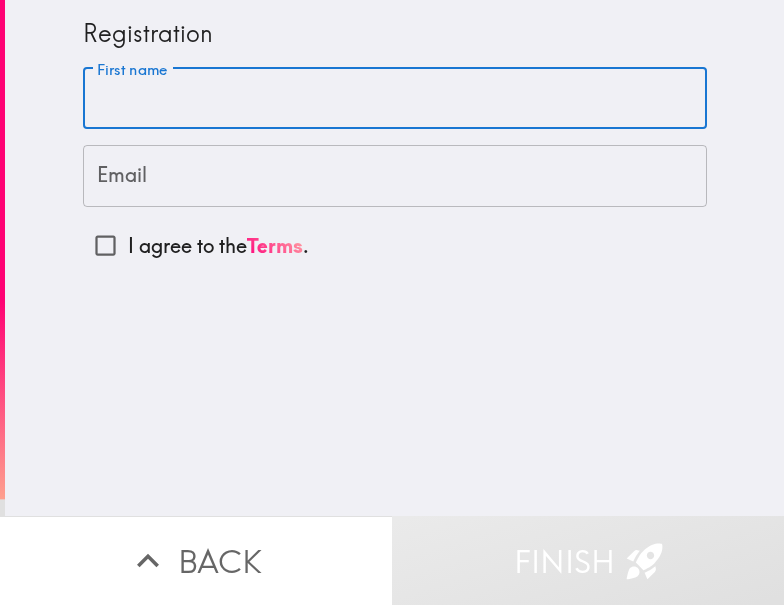 click on "First name" at bounding box center [395, 99] 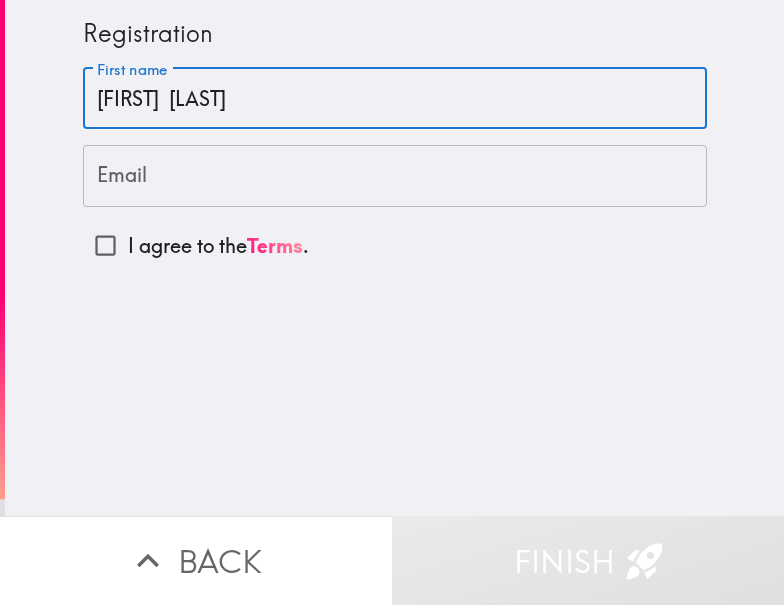 type on "[FIRST]  [LAST]" 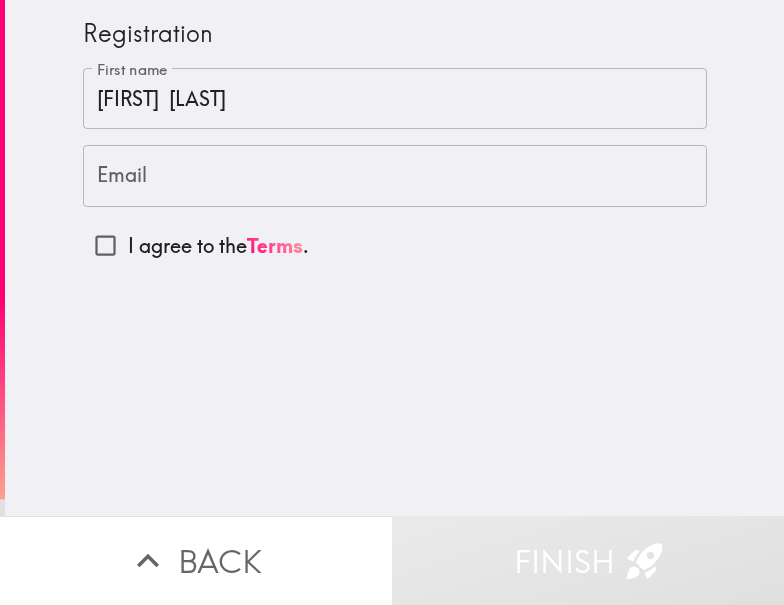 drag, startPoint x: 734, startPoint y: 235, endPoint x: 690, endPoint y: 221, distance: 46.173584 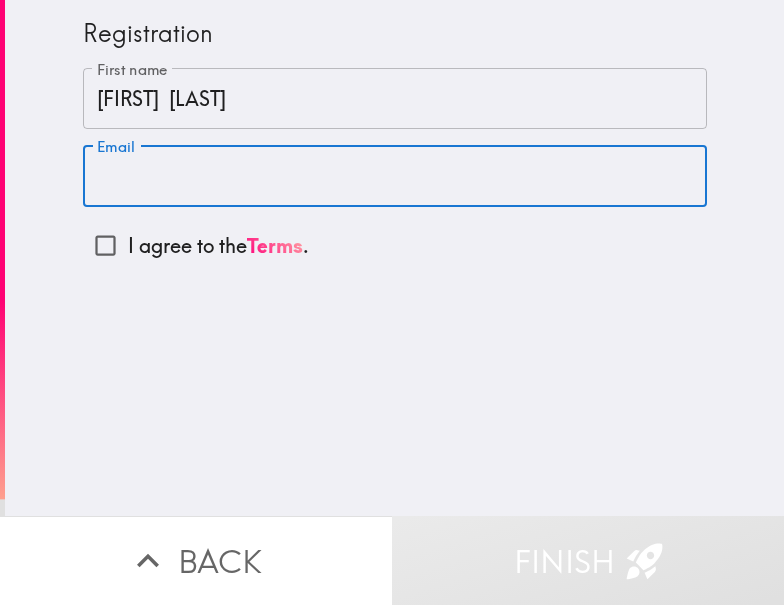 paste on "[EMAIL]" 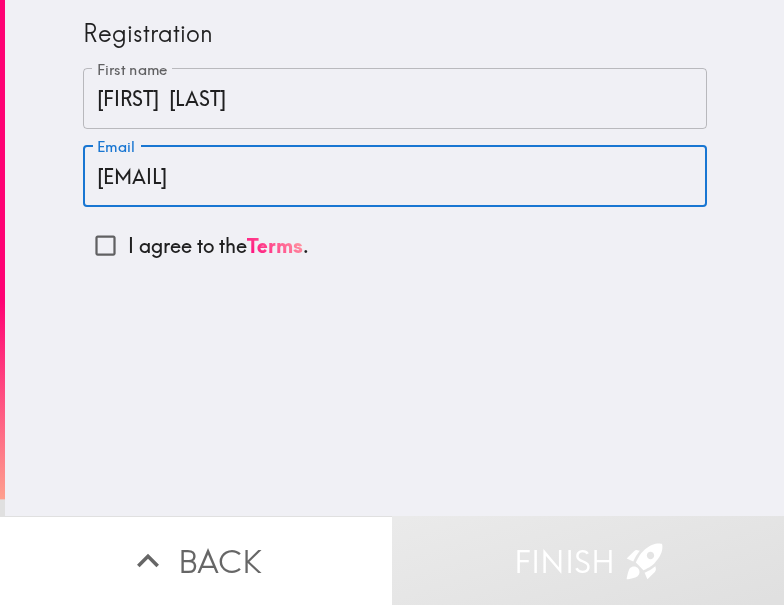 type on "[EMAIL]" 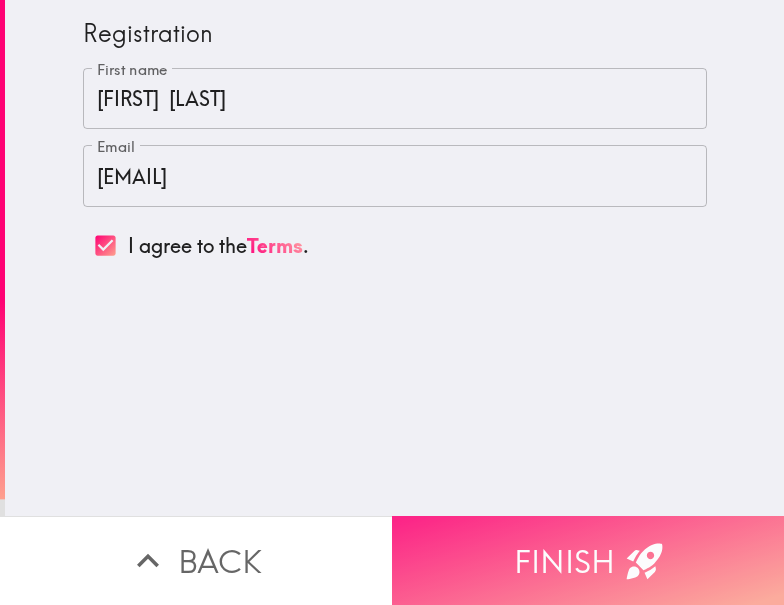 click on "Finish" at bounding box center (588, 560) 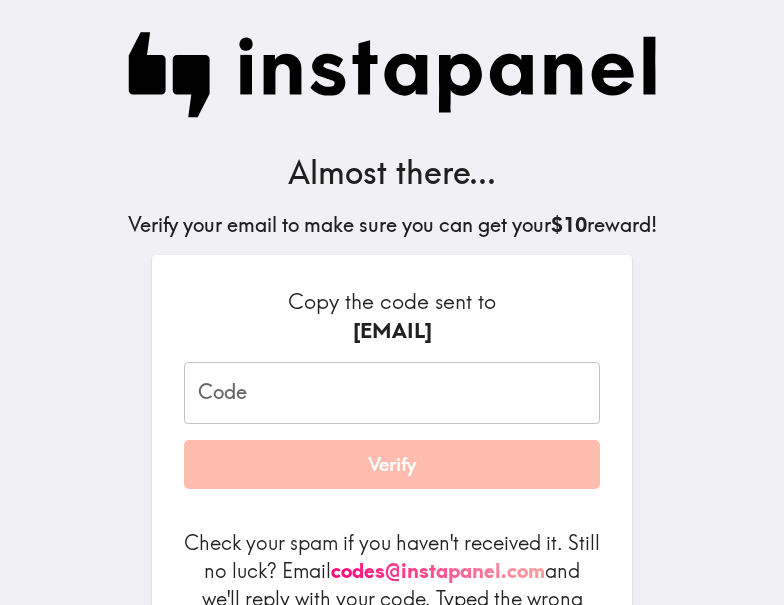 click on "Code" at bounding box center (392, 393) 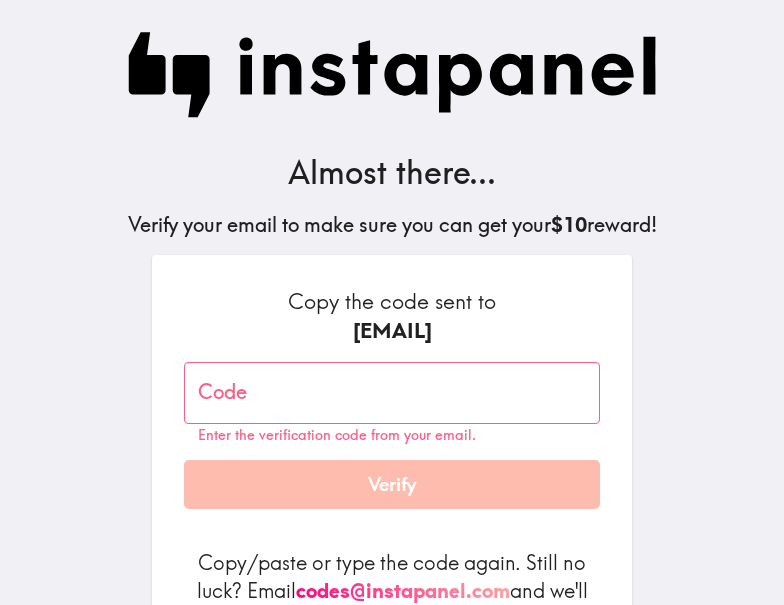click on "Code" at bounding box center (392, 393) 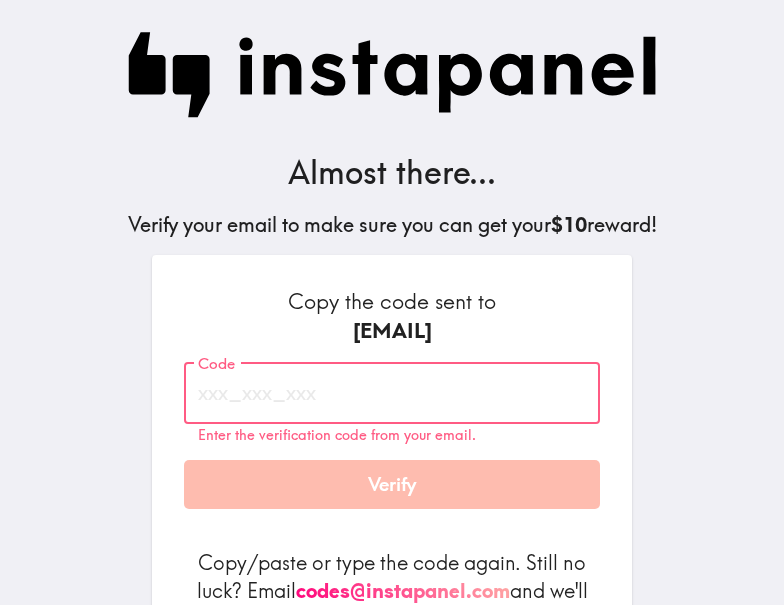 paste on "egi_f7b_kAg" 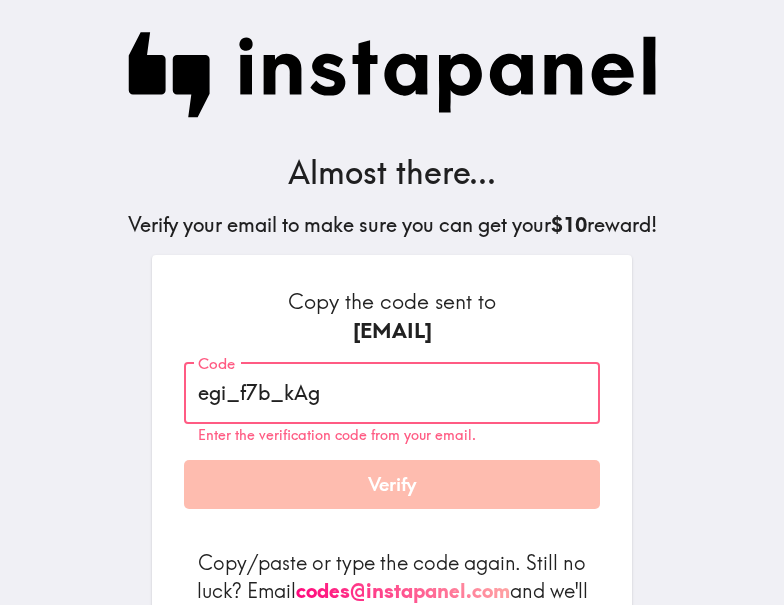 type on "egi_f7b_kAg" 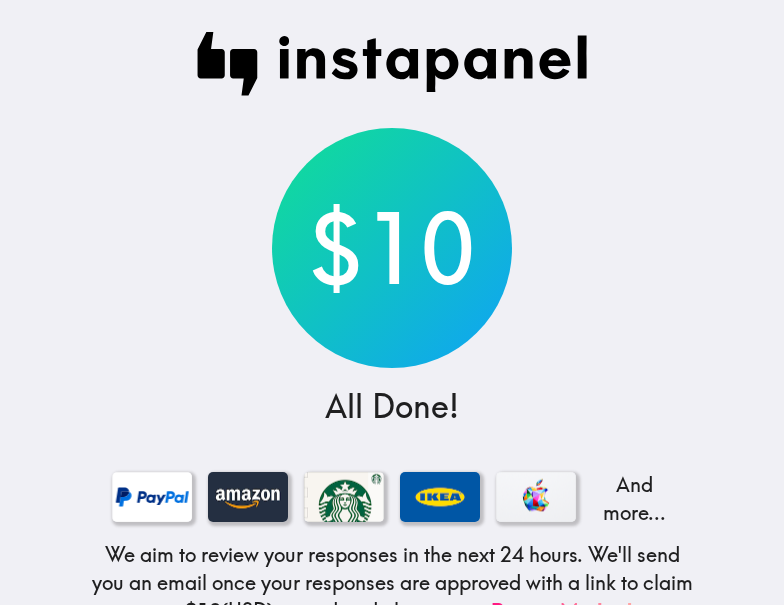 drag, startPoint x: 678, startPoint y: 428, endPoint x: 682, endPoint y: 417, distance: 11.7046995 